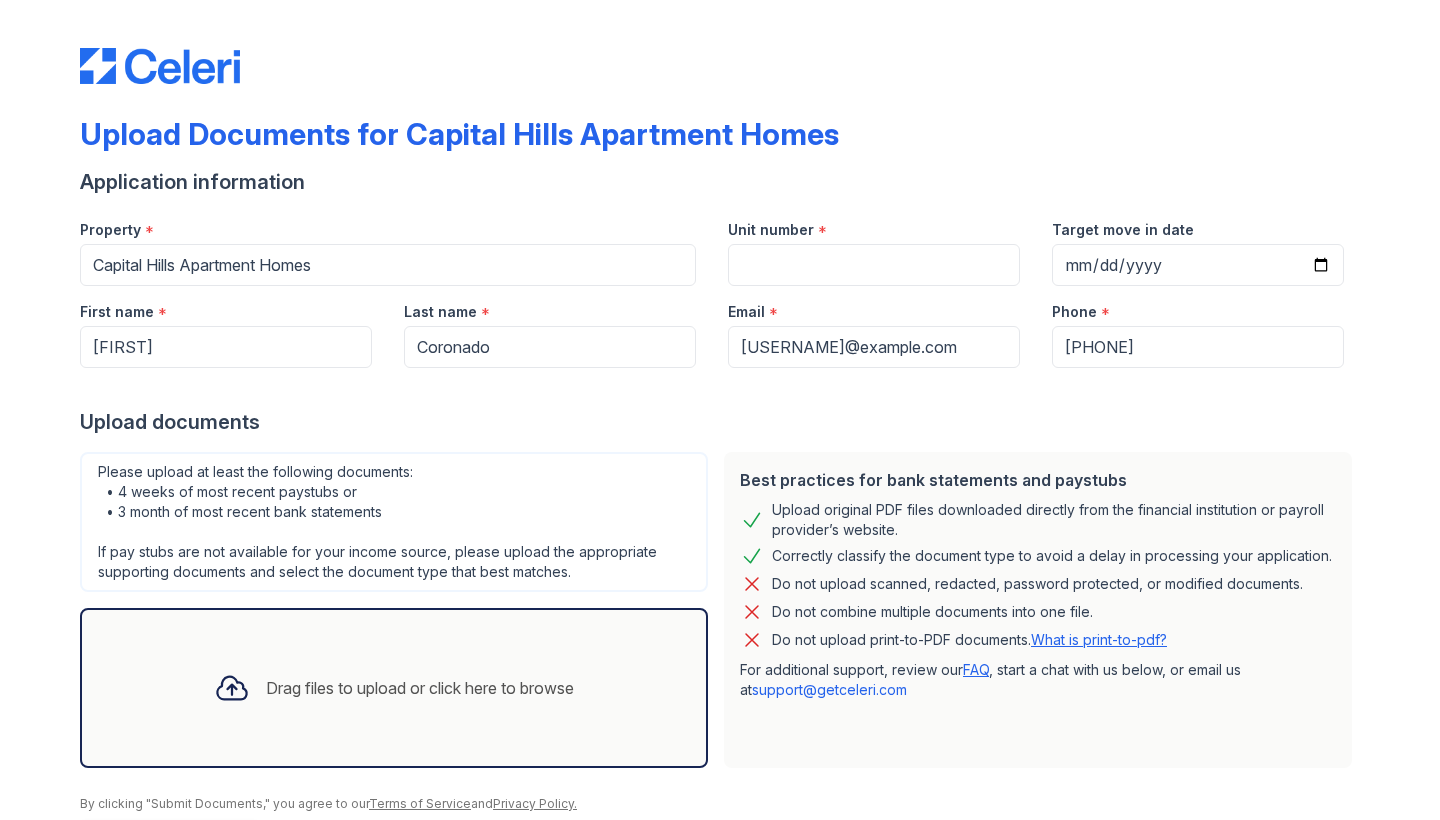 scroll, scrollTop: 0, scrollLeft: 0, axis: both 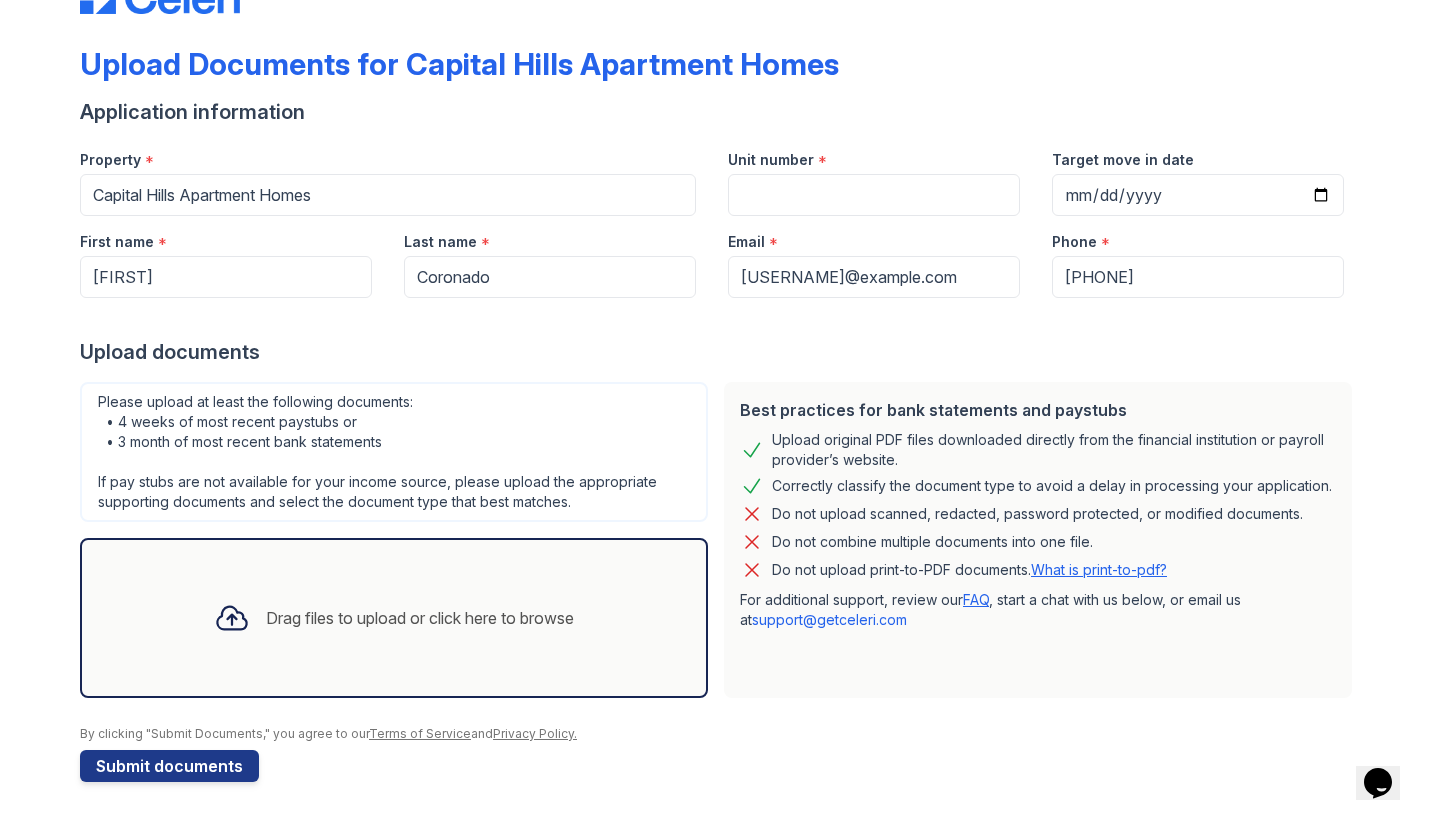 click on "Drag files to upload or click here to browse" at bounding box center [394, 618] 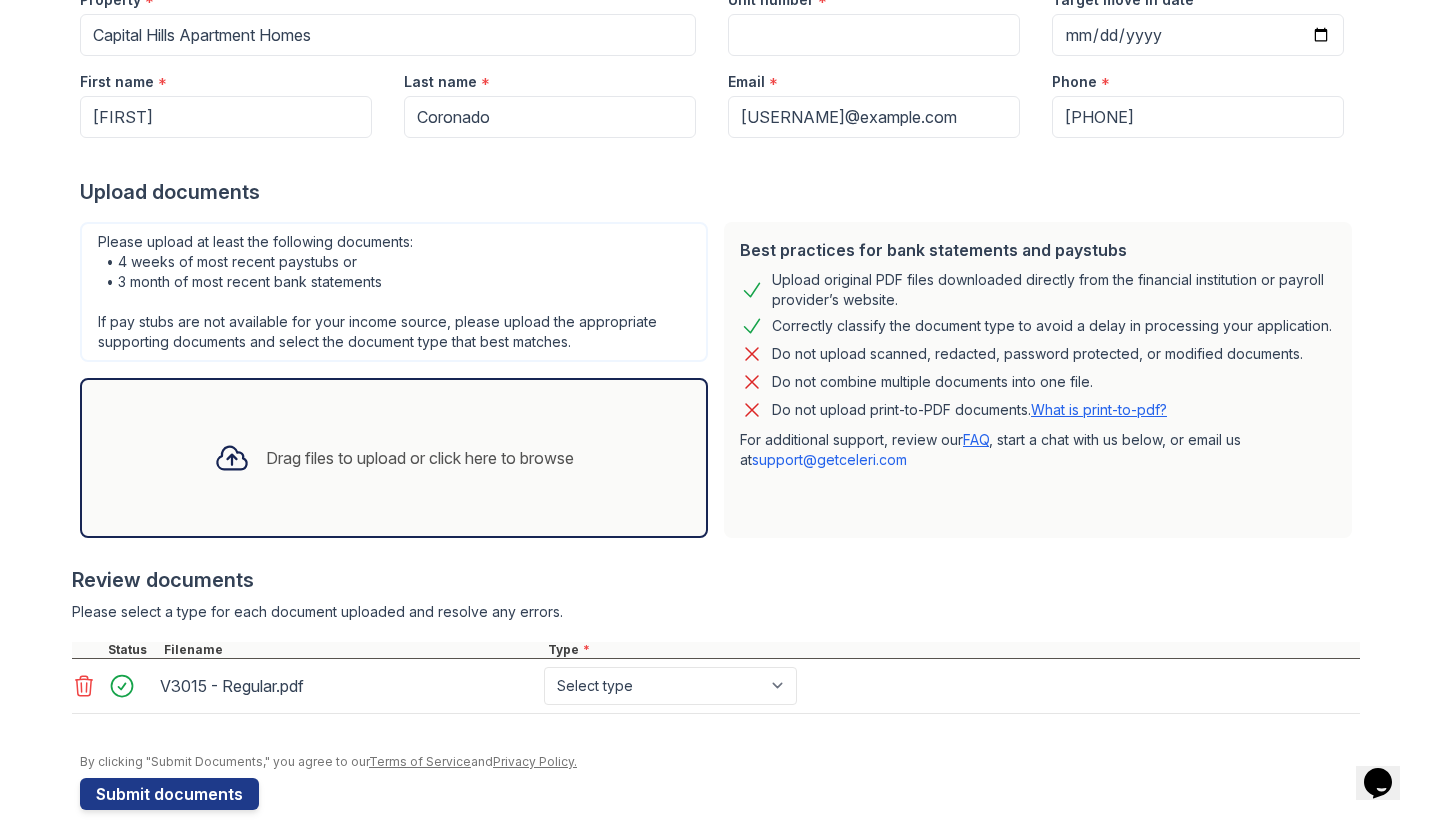 scroll, scrollTop: 243, scrollLeft: 0, axis: vertical 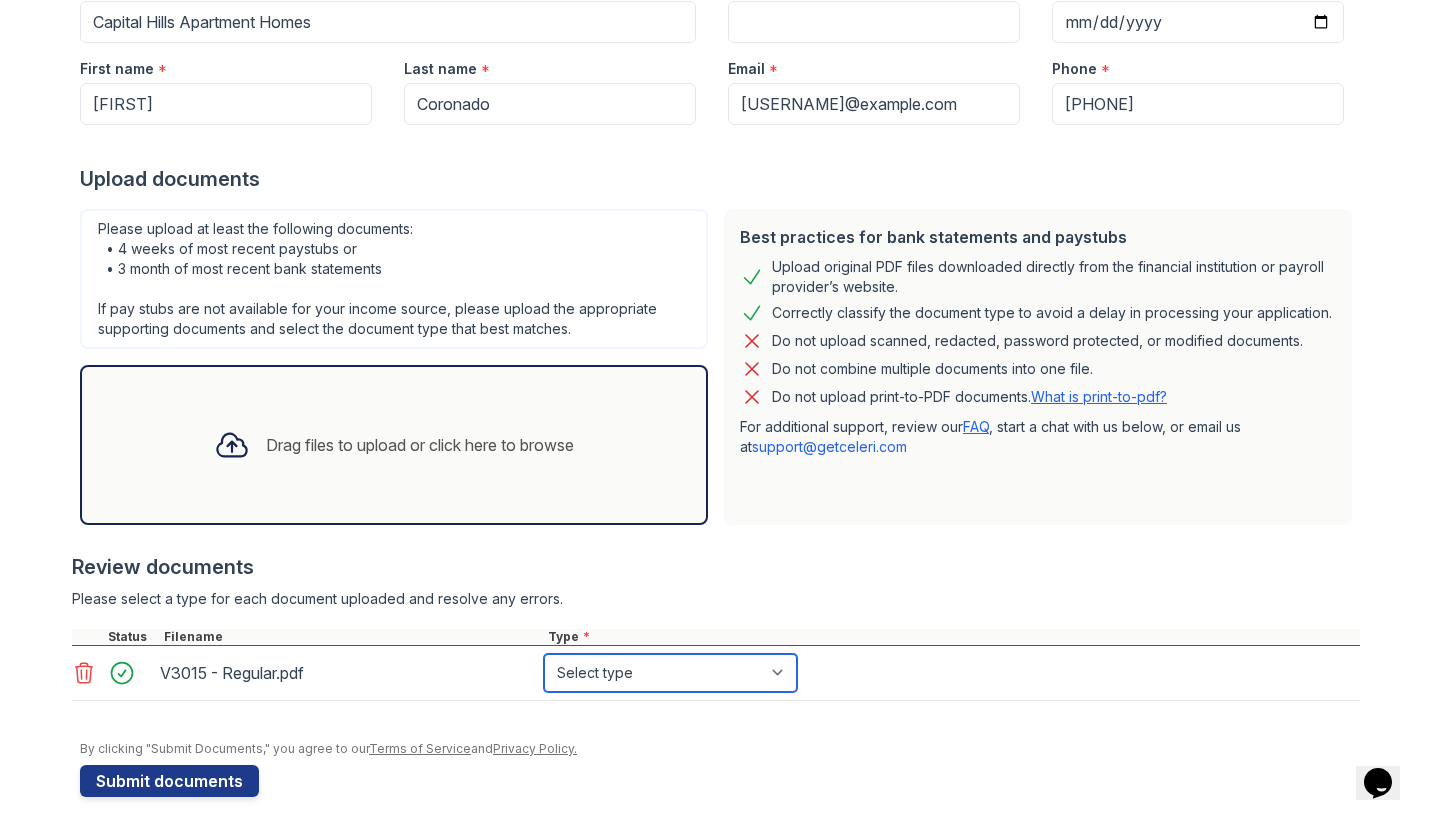 select on "paystub" 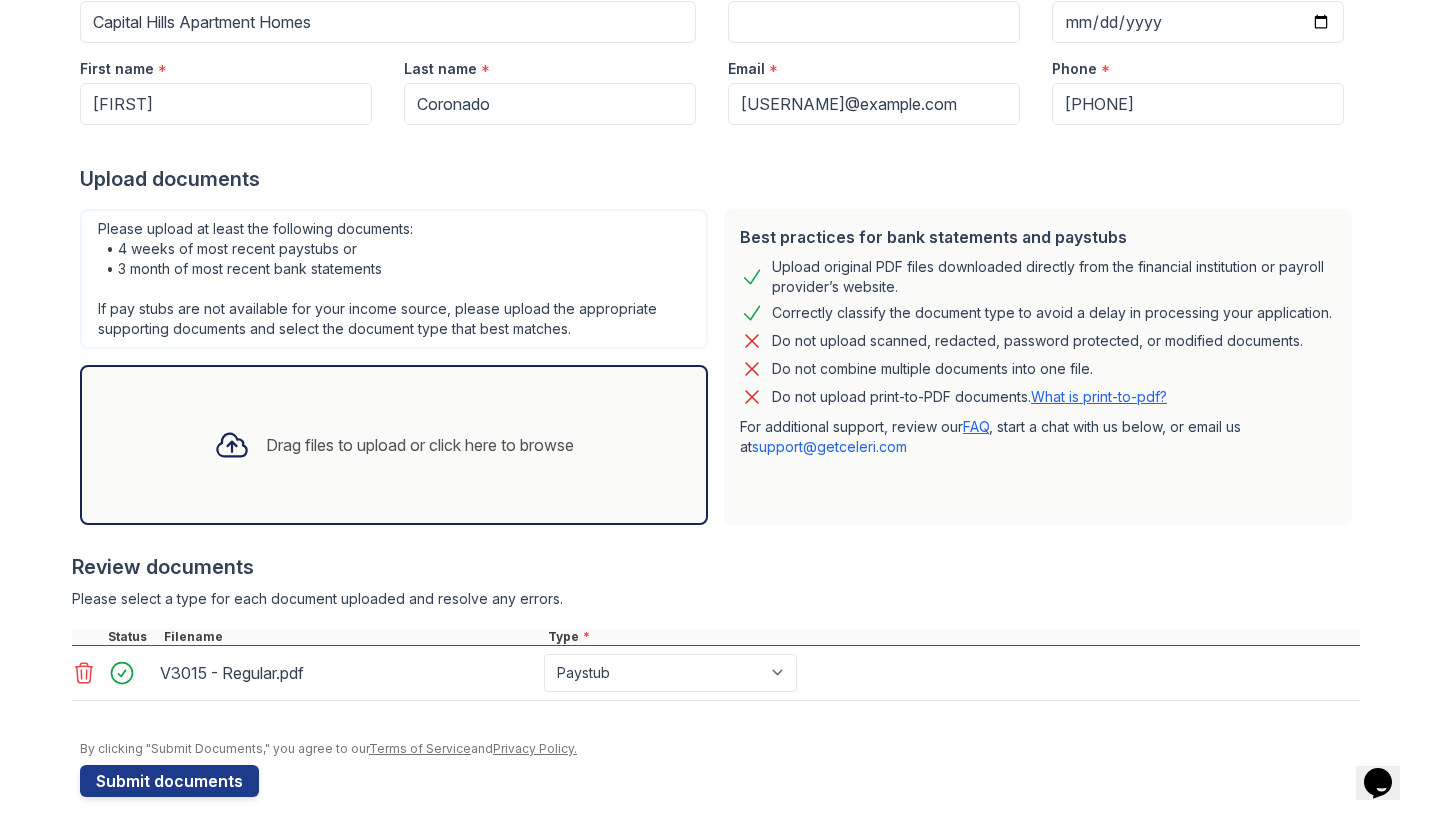 click on "Drag files to upload or click here to browse" at bounding box center [420, 445] 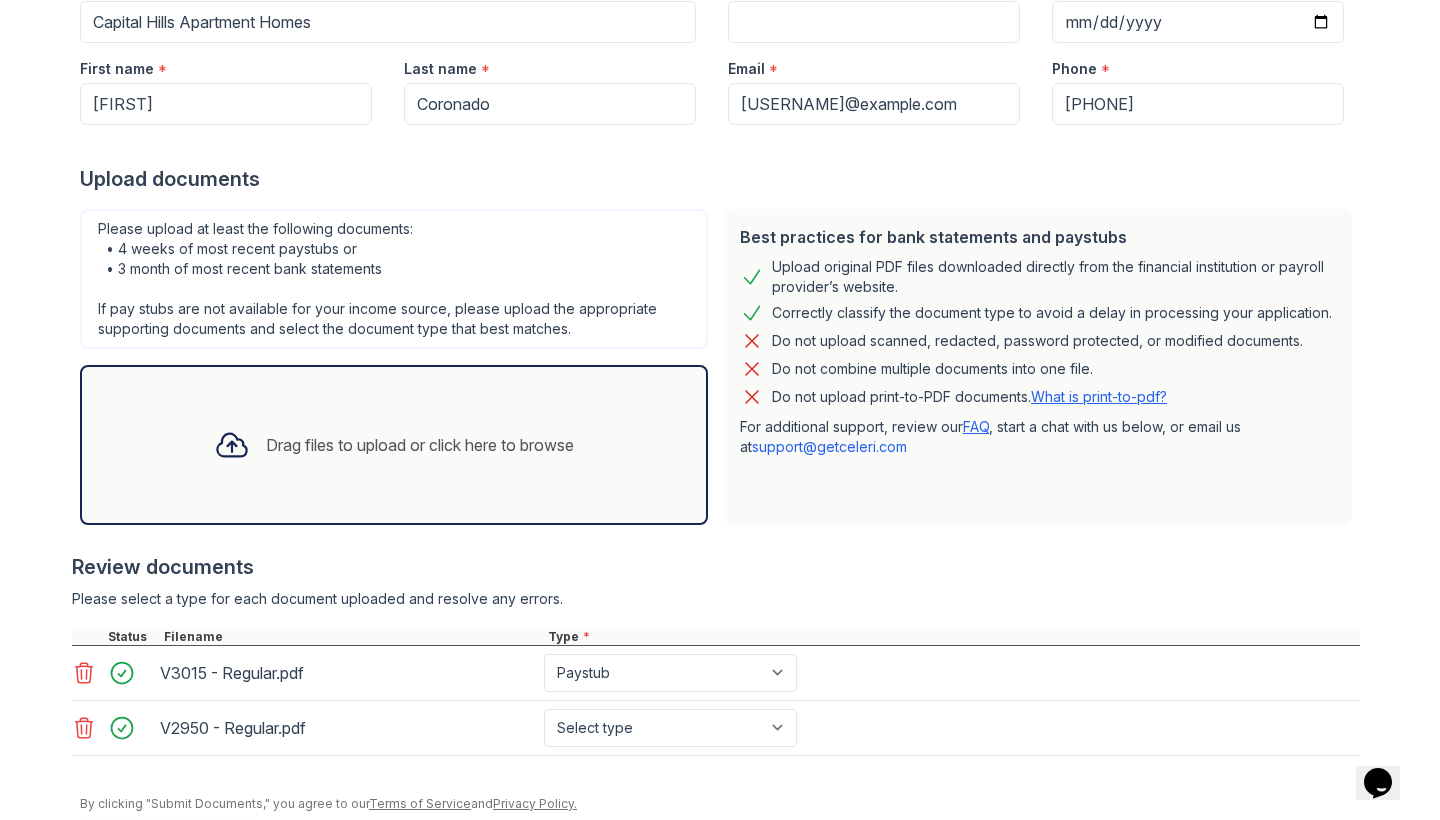 click on "Drag files to upload or click here to browse" at bounding box center [420, 445] 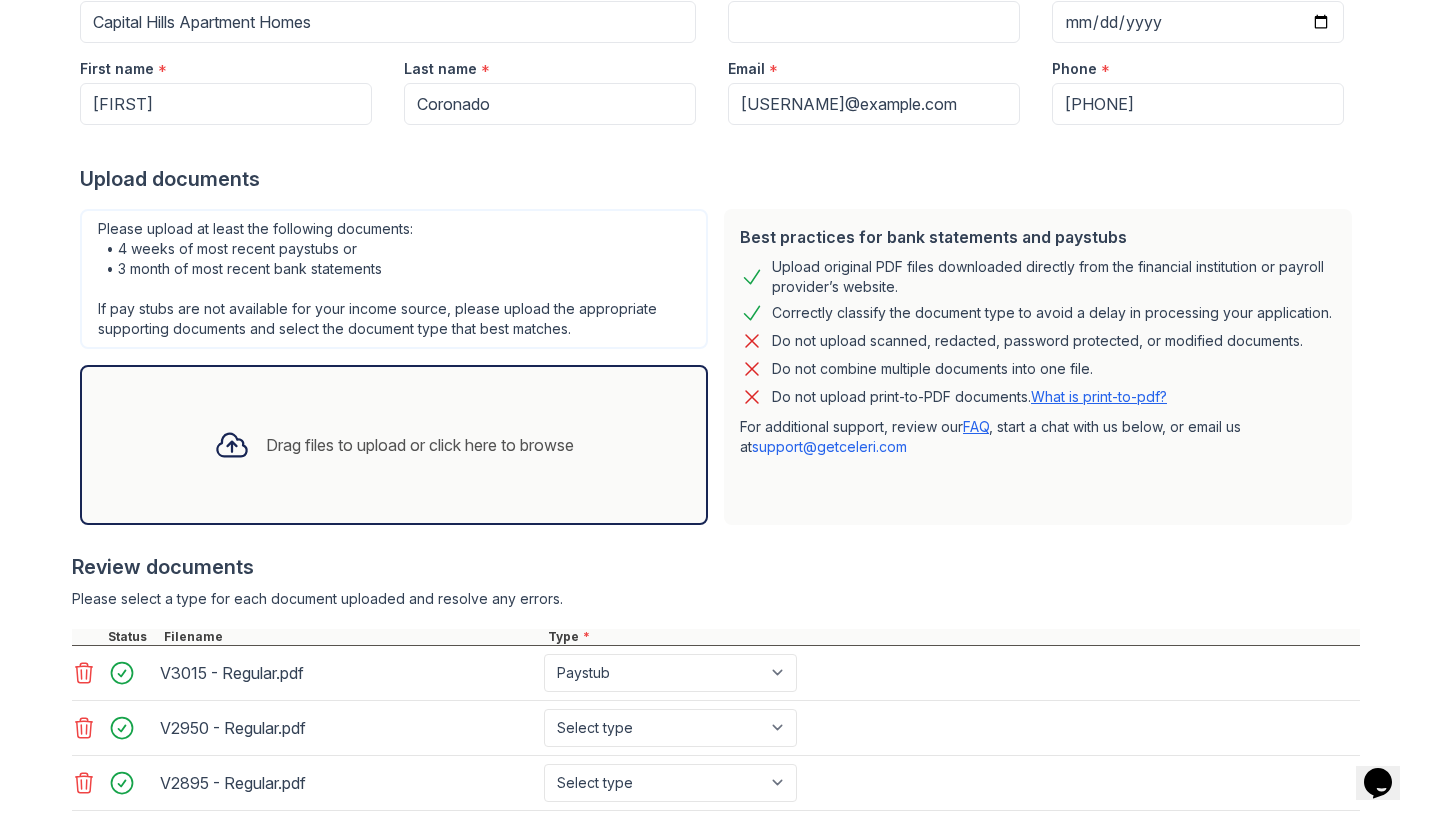 click on "Drag files to upload or click here to browse" at bounding box center (420, 445) 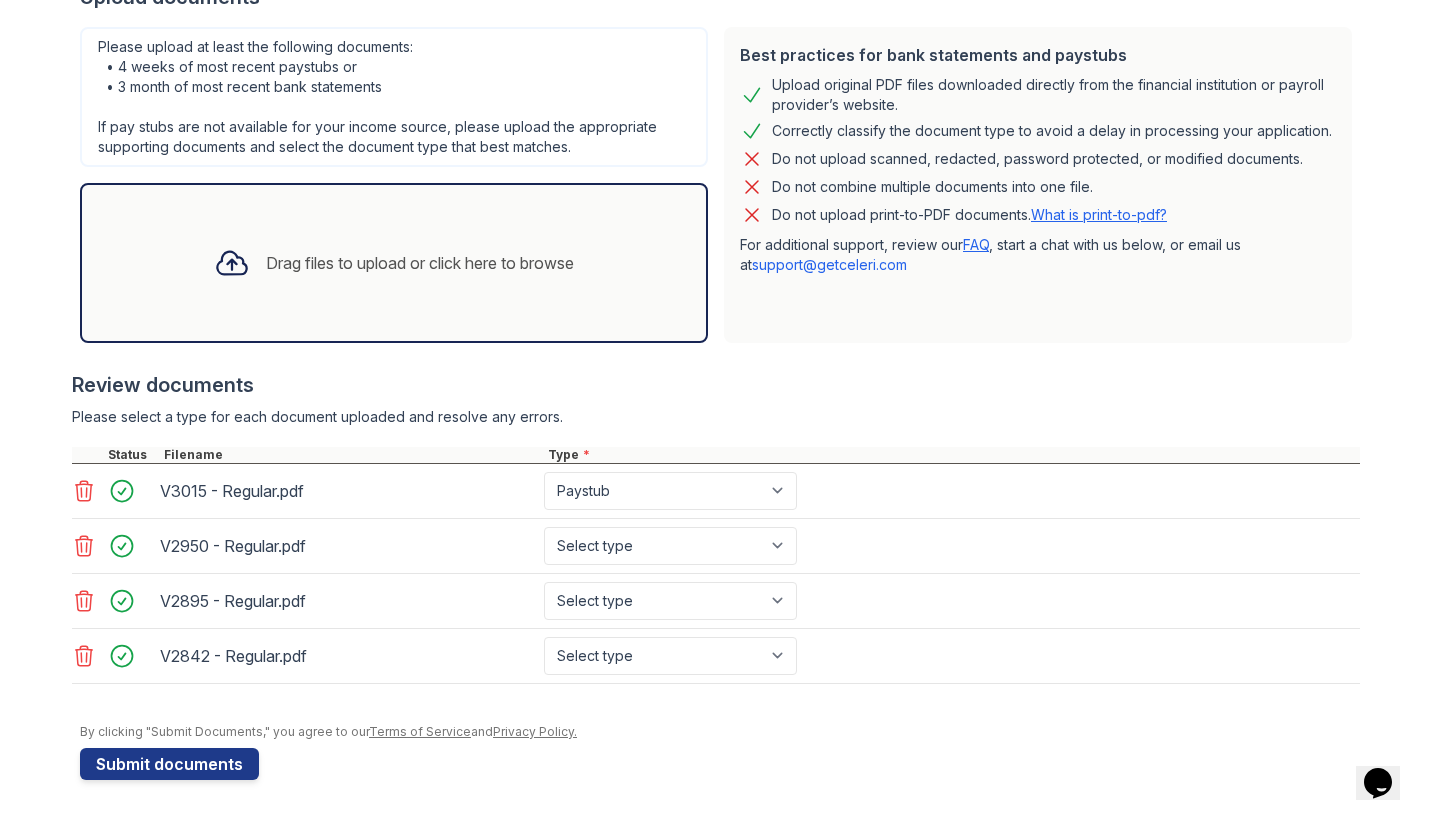 scroll, scrollTop: 425, scrollLeft: 0, axis: vertical 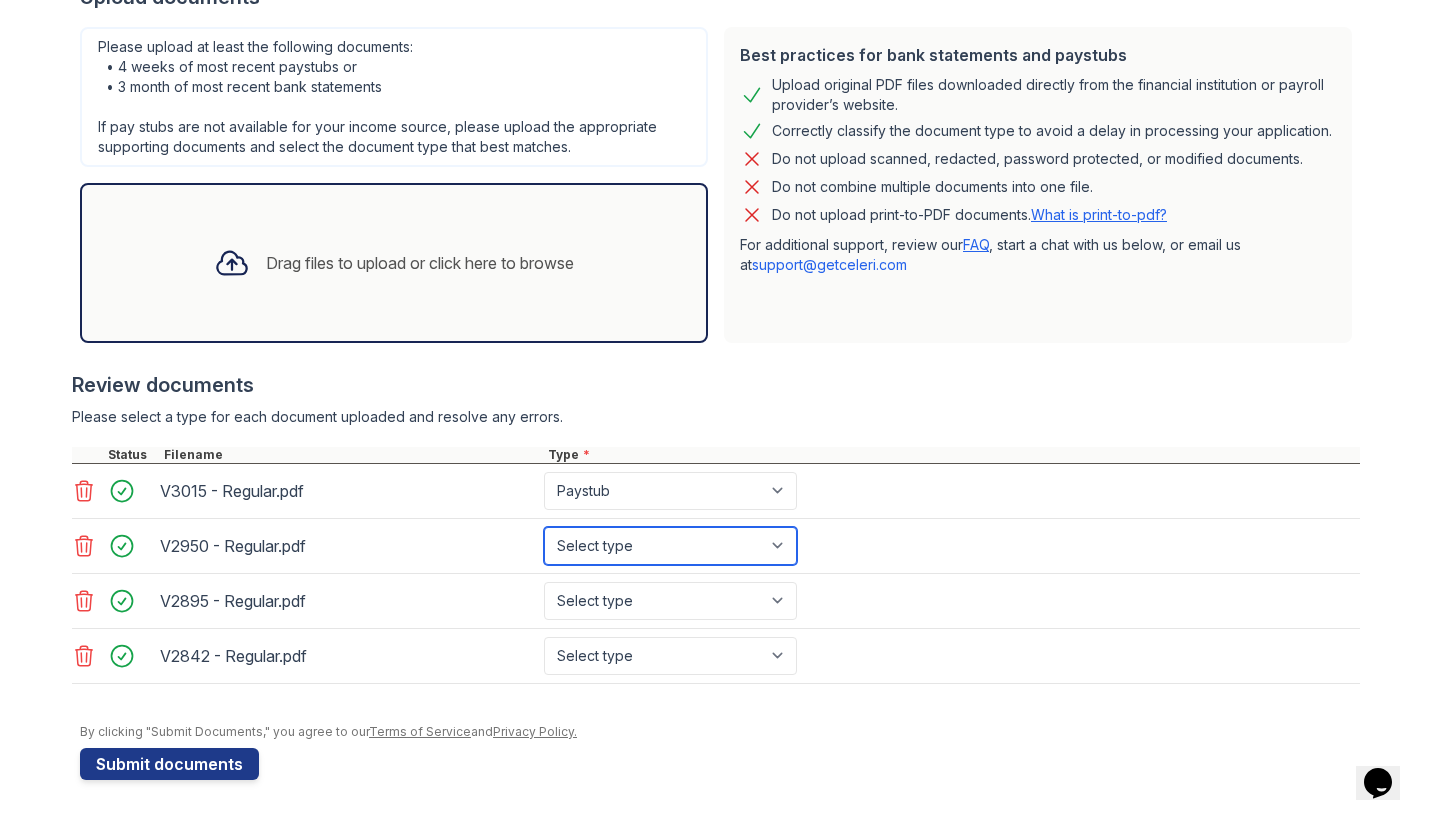 select on "paystub" 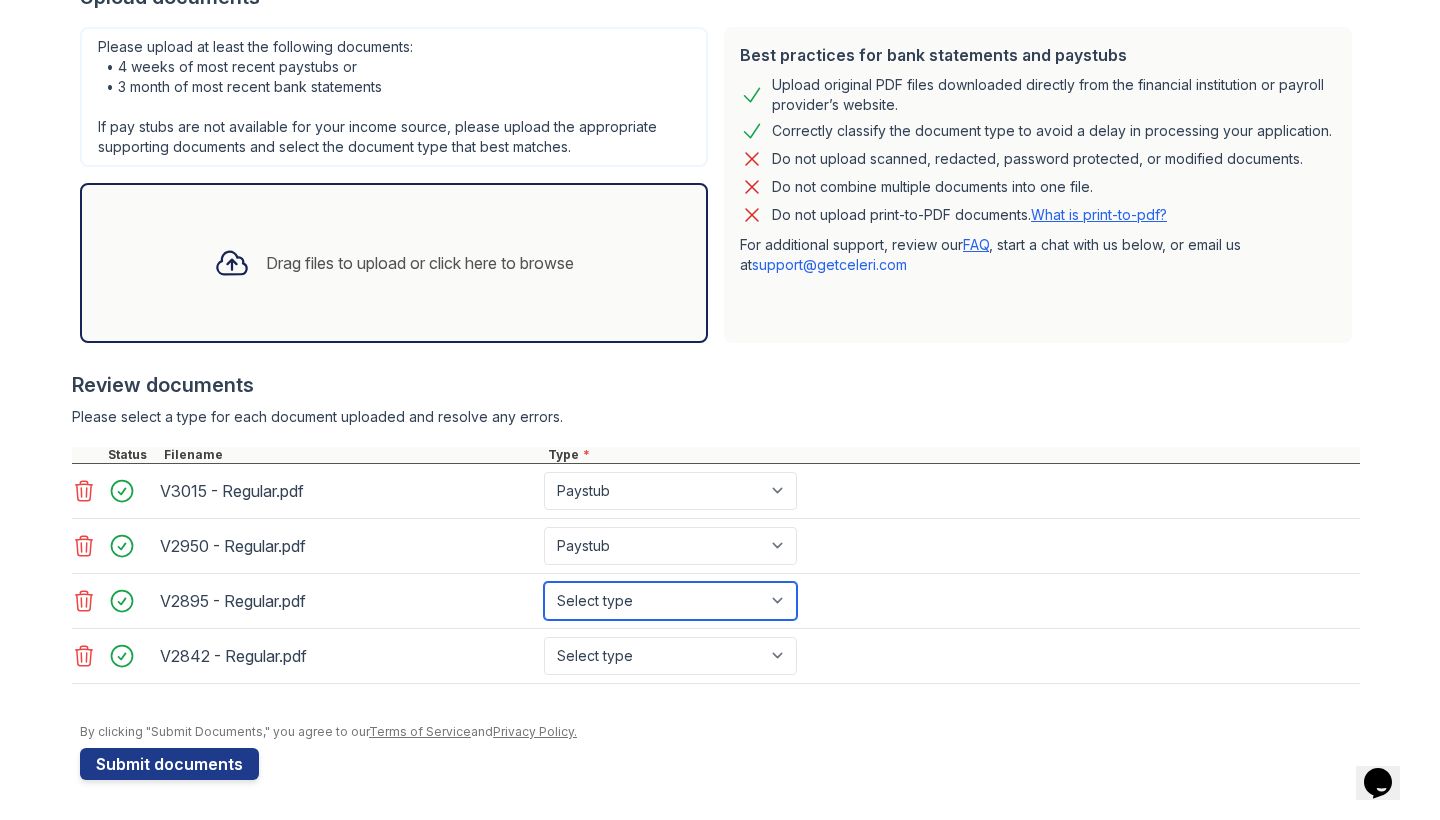select on "paystub" 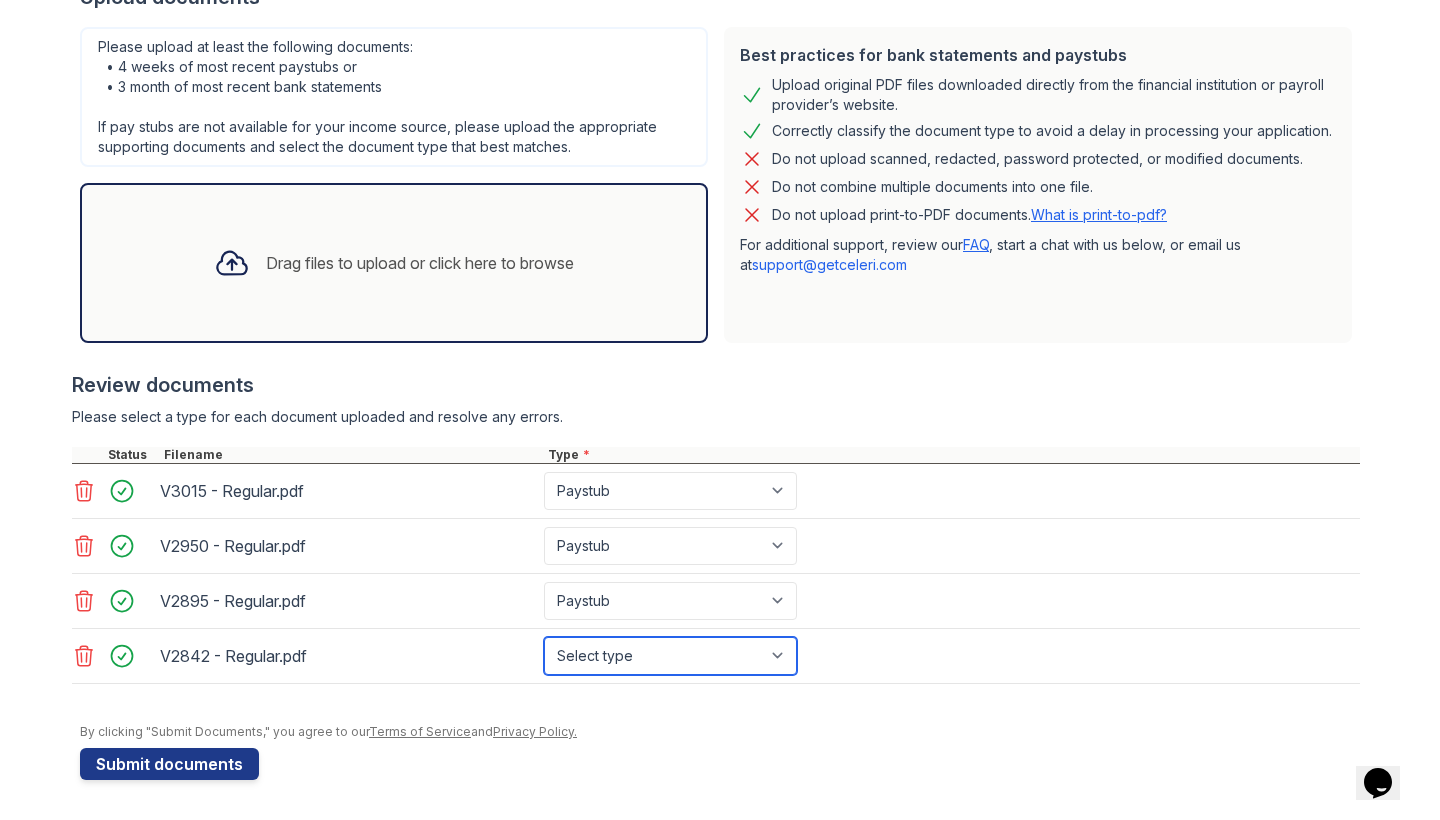 select on "paystub" 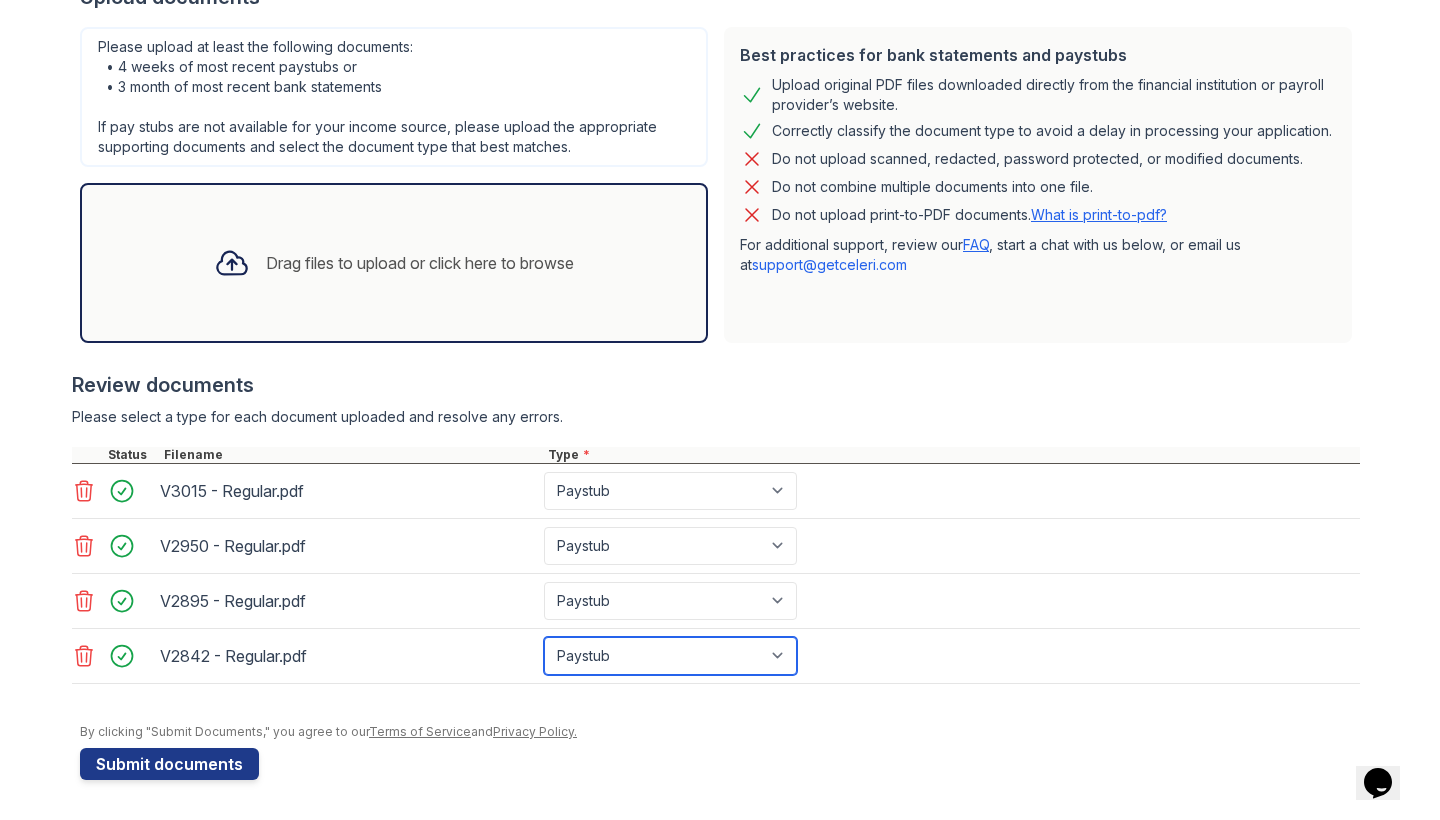 scroll, scrollTop: 0, scrollLeft: 0, axis: both 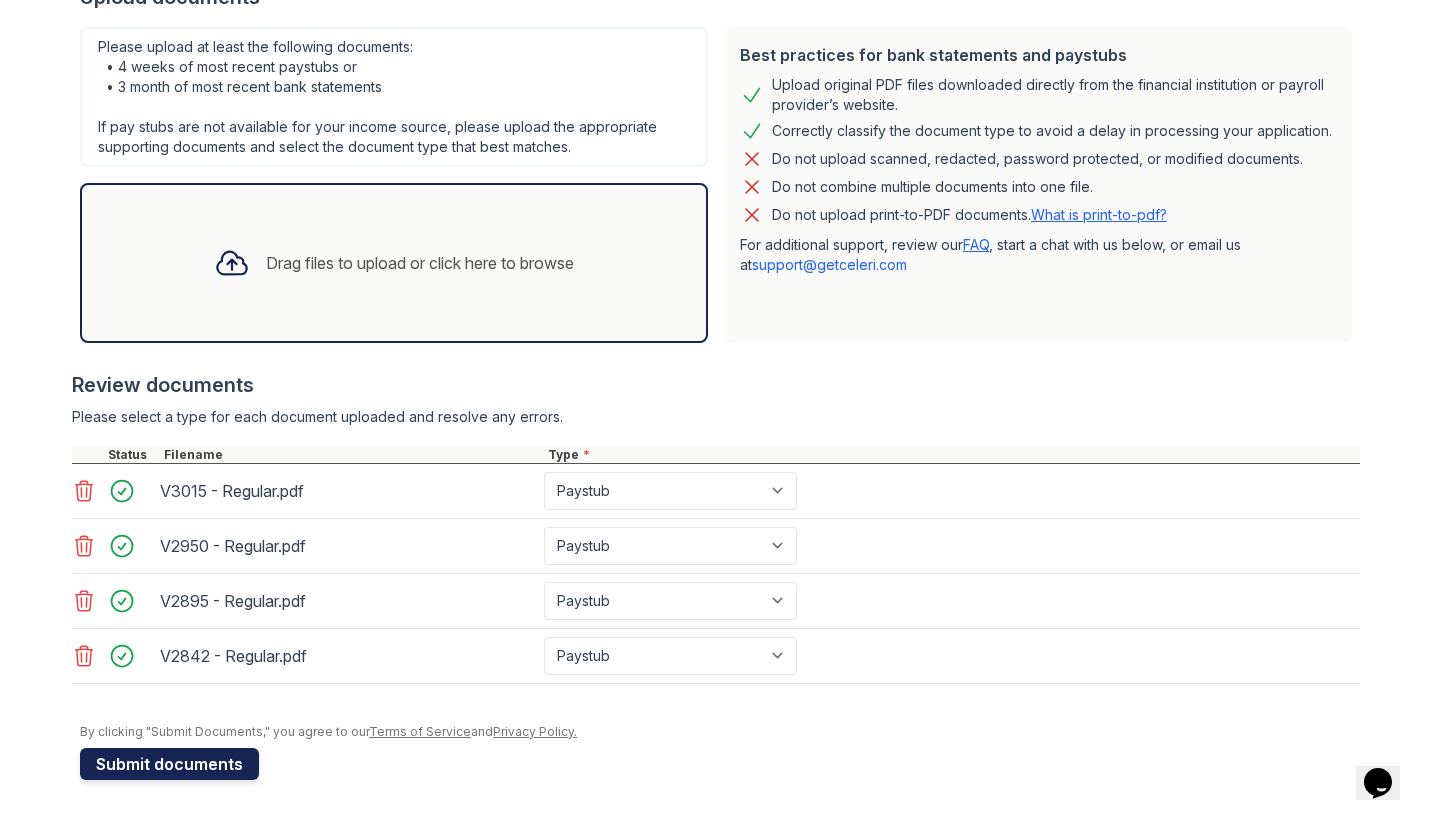 click on "Submit documents" at bounding box center [169, 764] 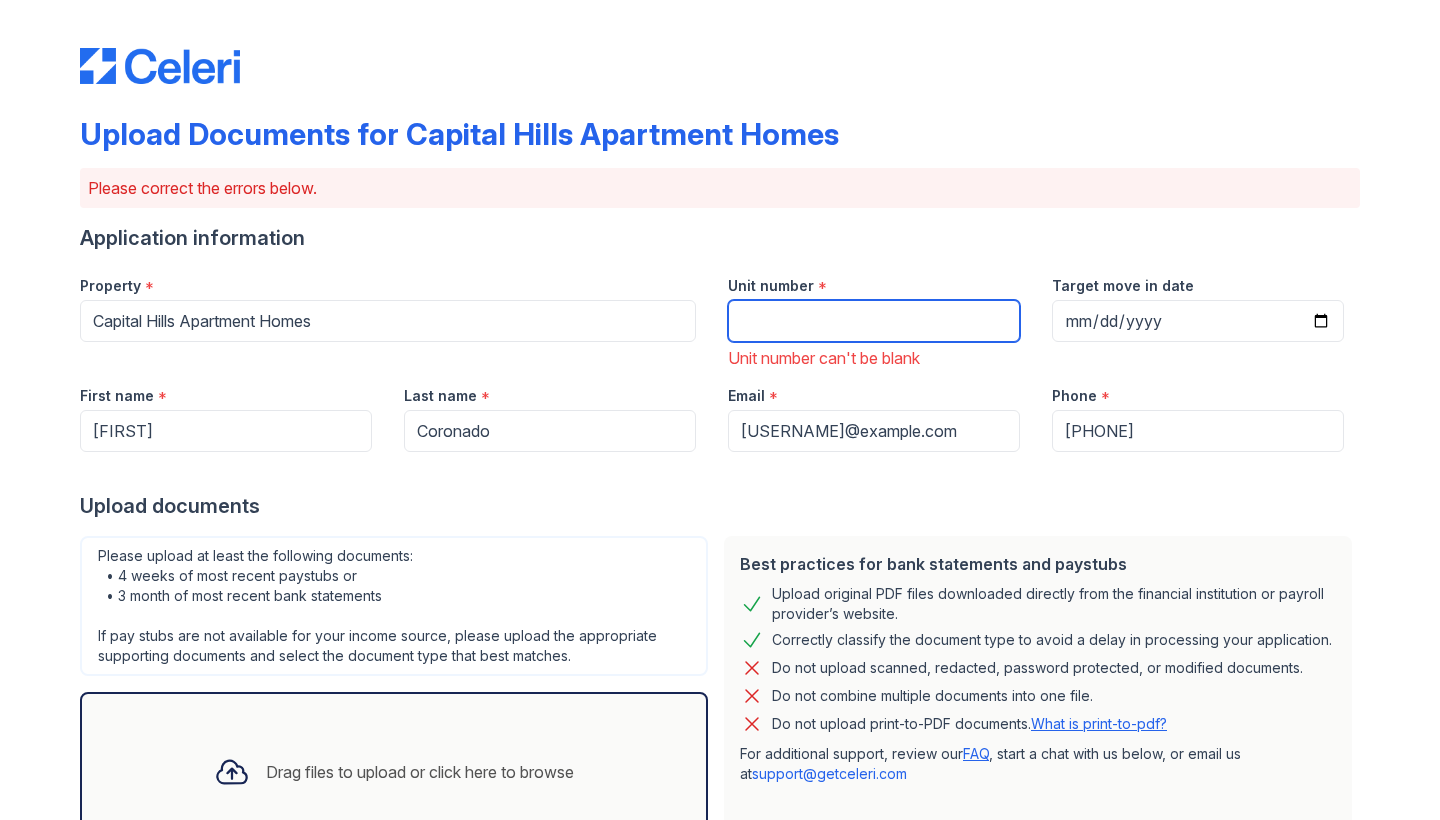 click on "Unit number" at bounding box center (874, 321) 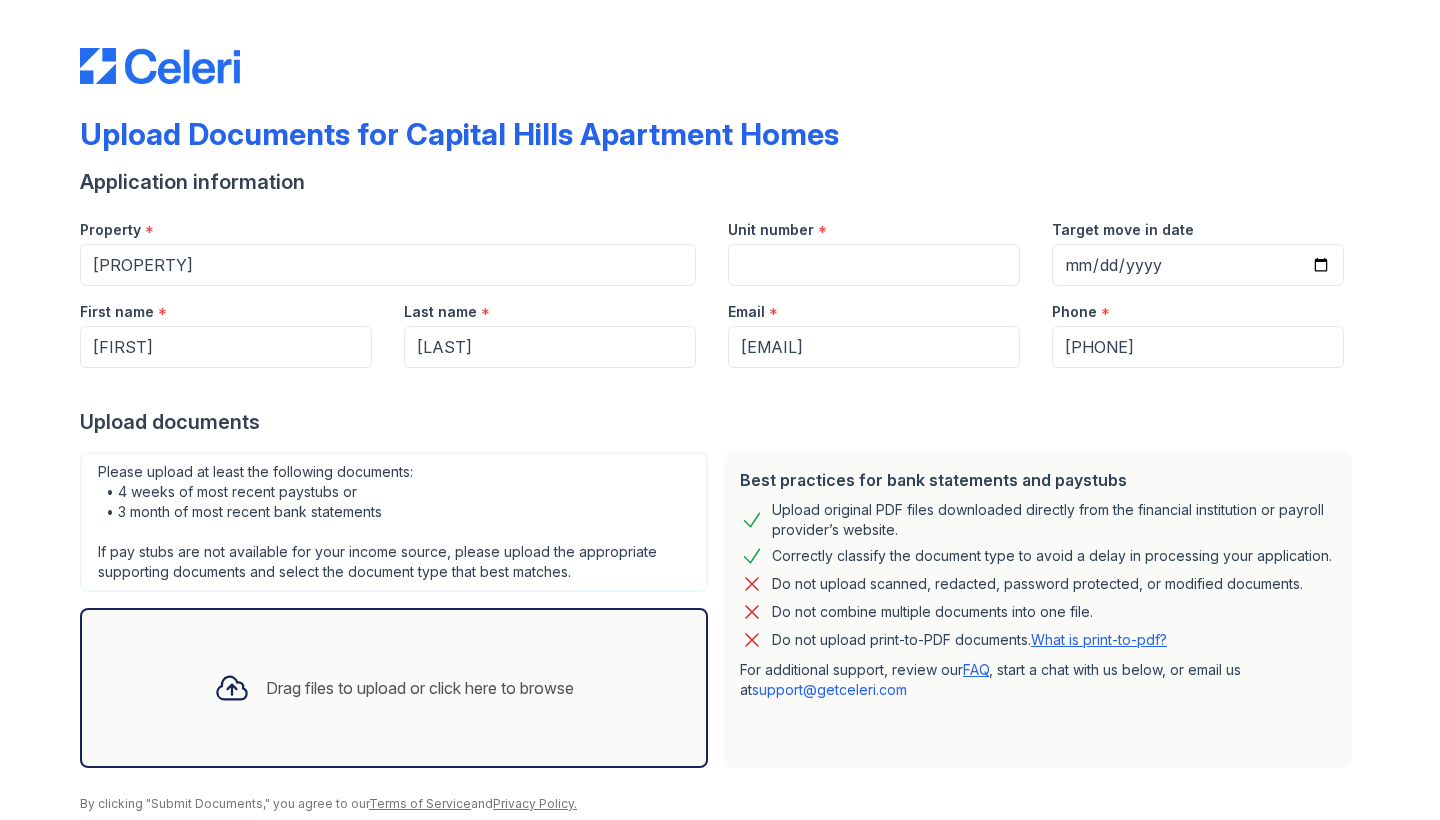 scroll, scrollTop: 0, scrollLeft: 0, axis: both 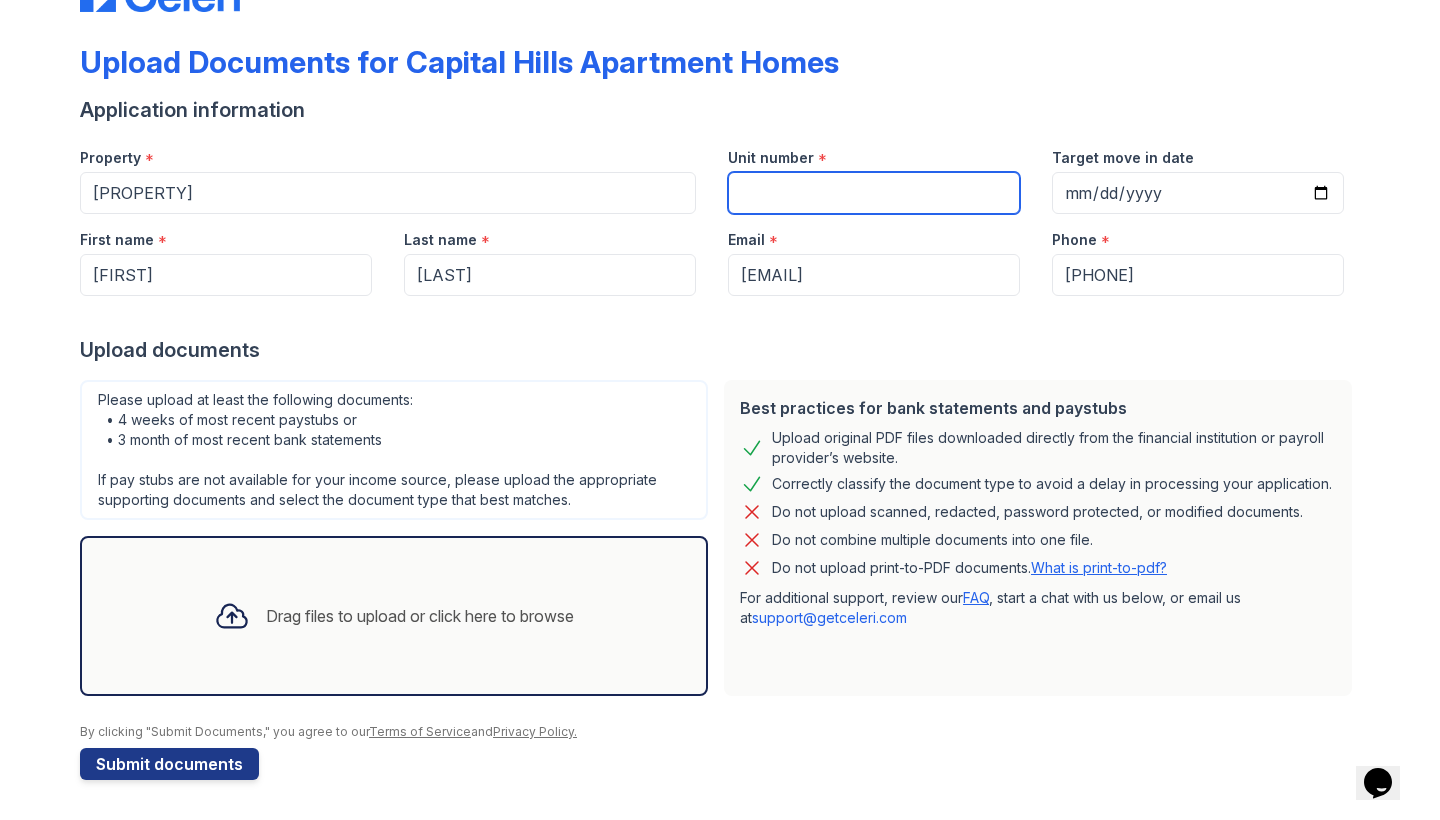 click on "Unit number" at bounding box center (874, 193) 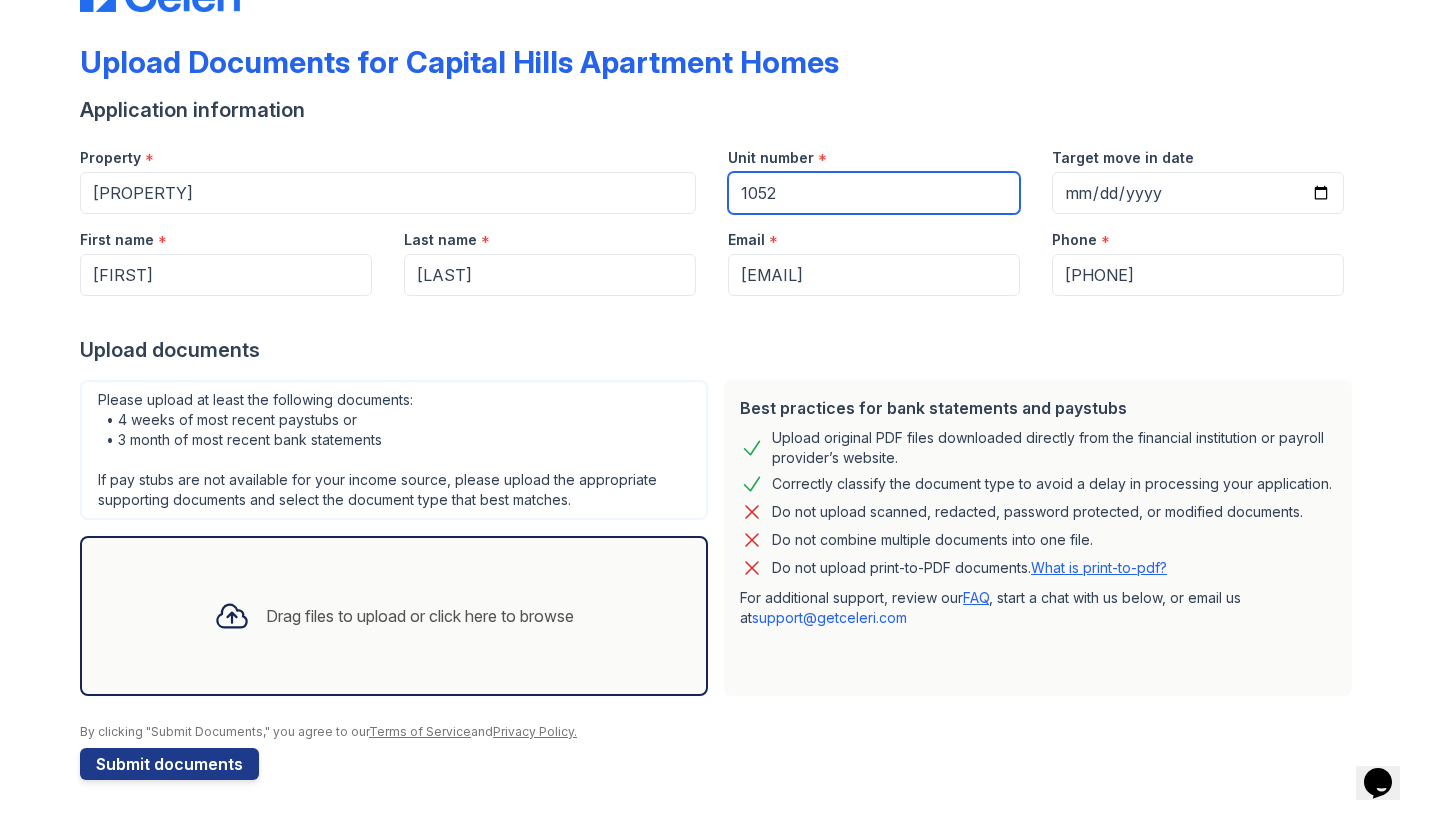 type on "1052" 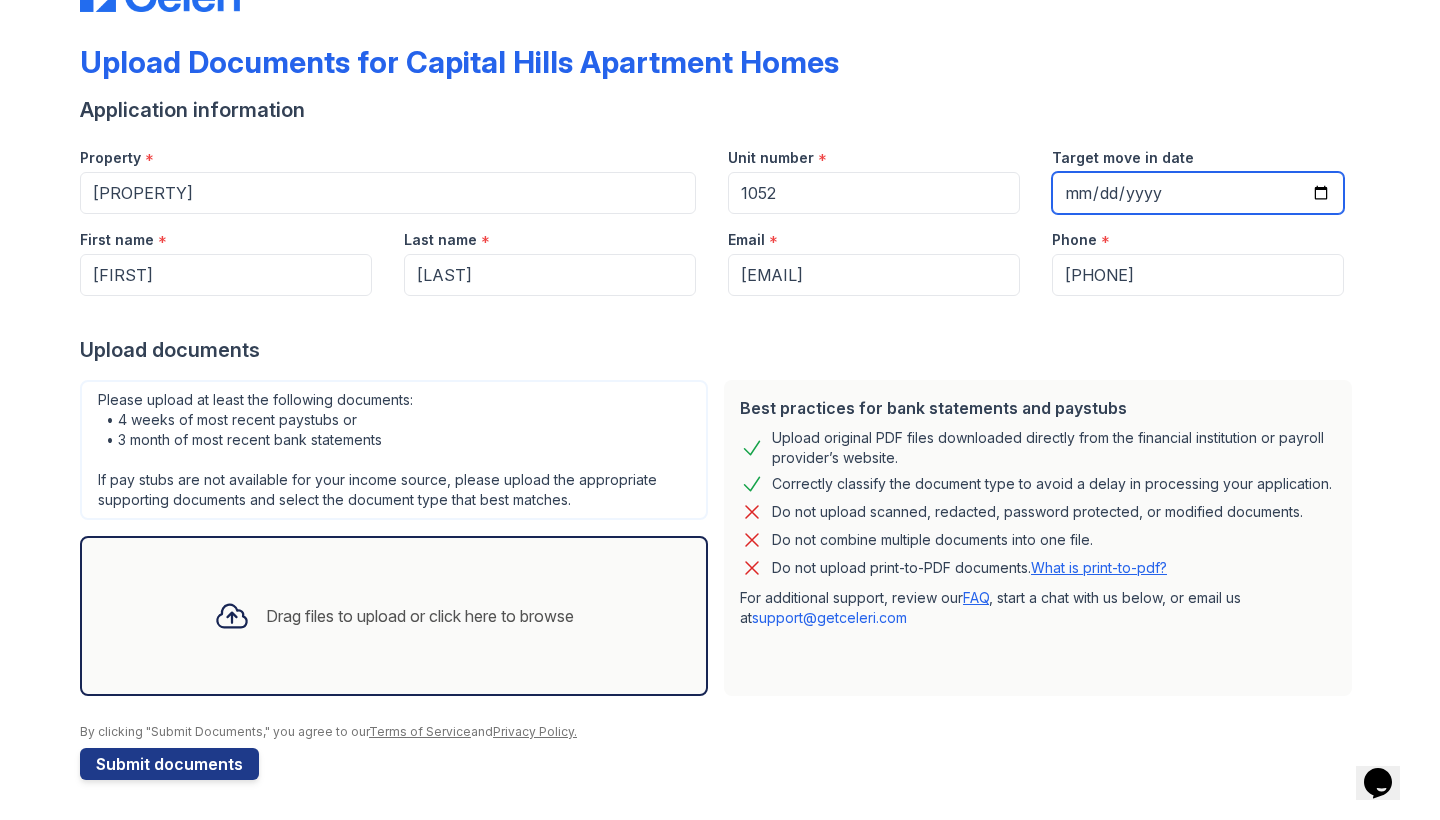 click on "Target move in date" at bounding box center (1198, 193) 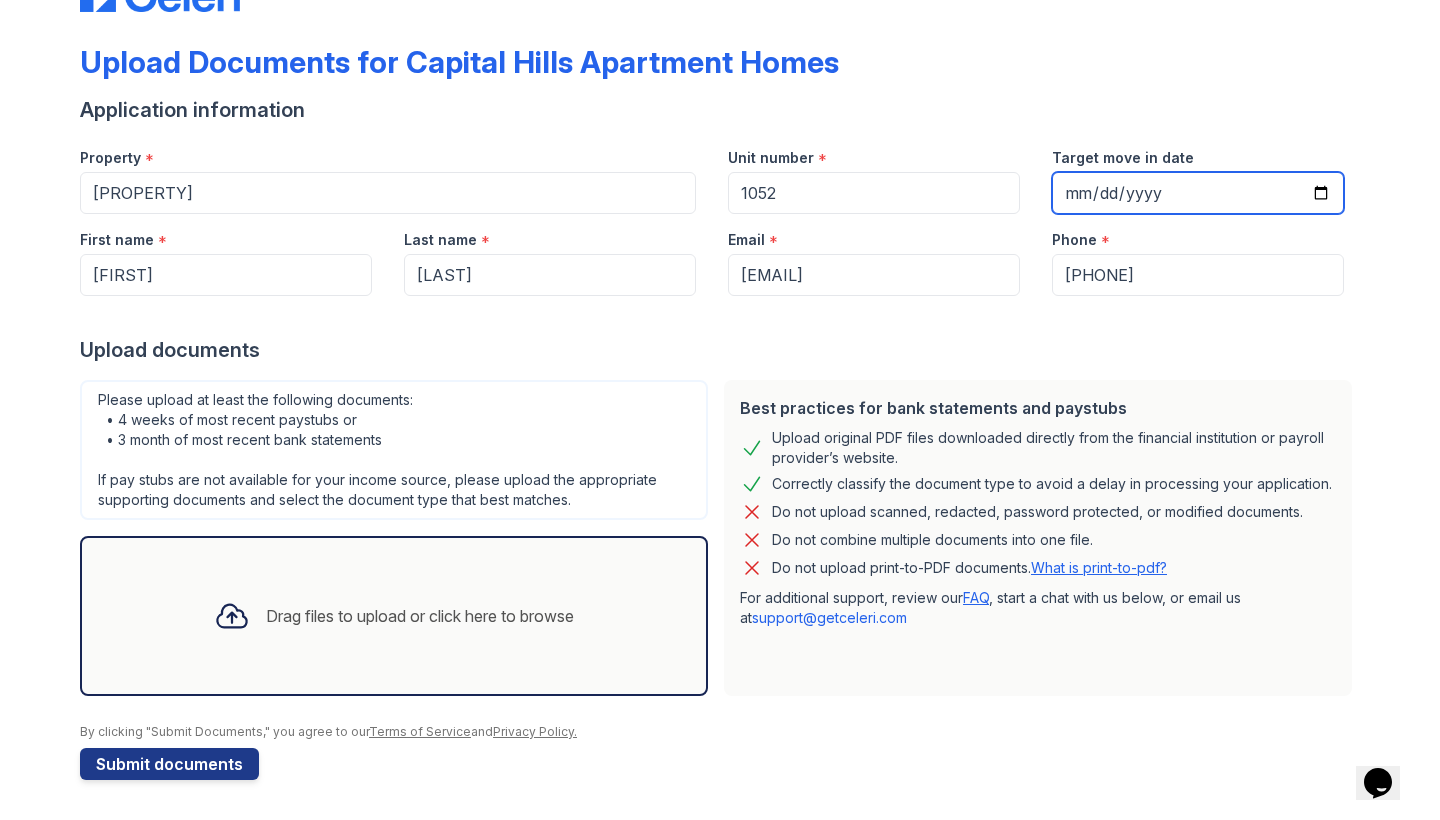 type on "2025-08-15" 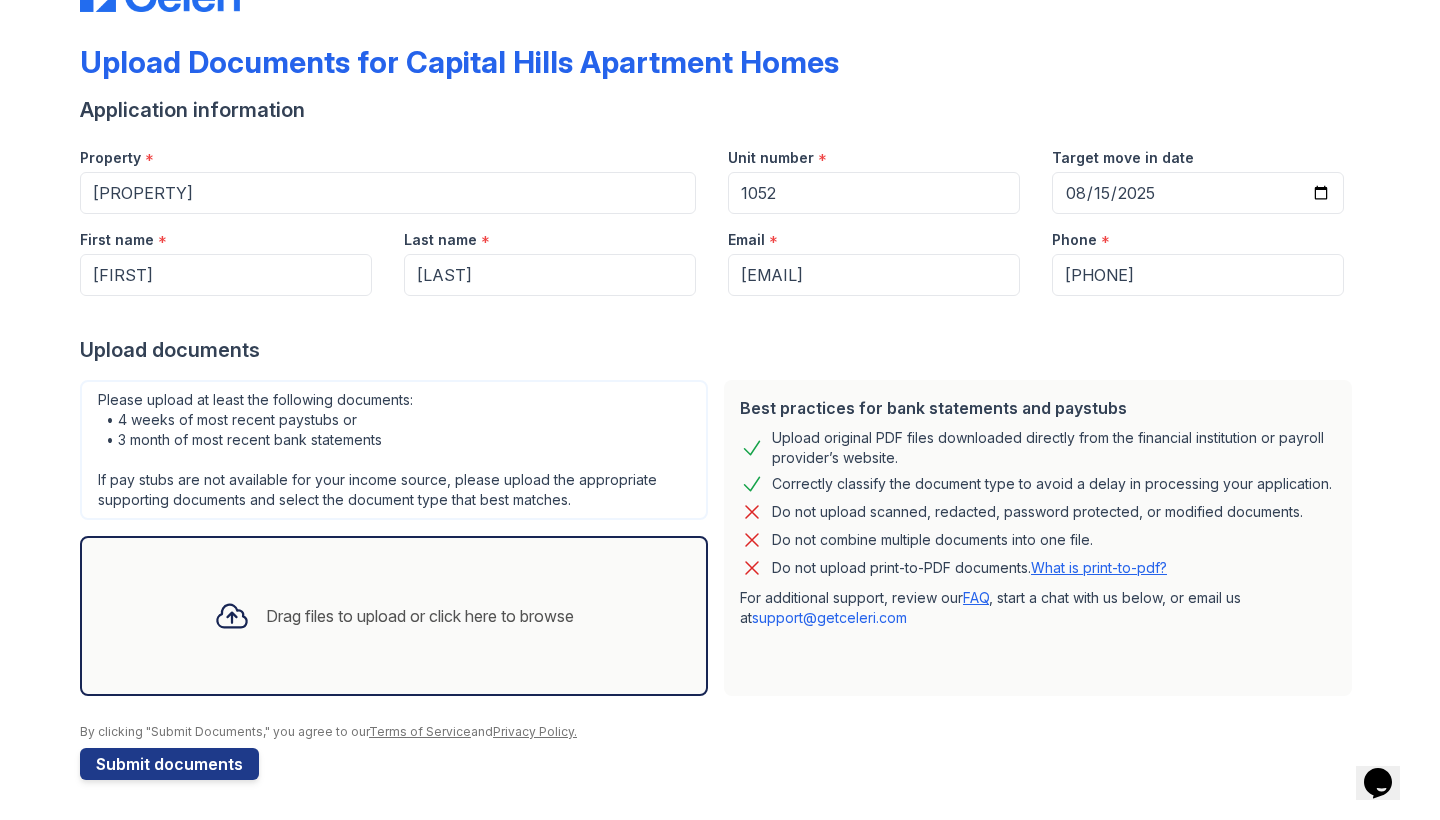 click at bounding box center (720, 316) 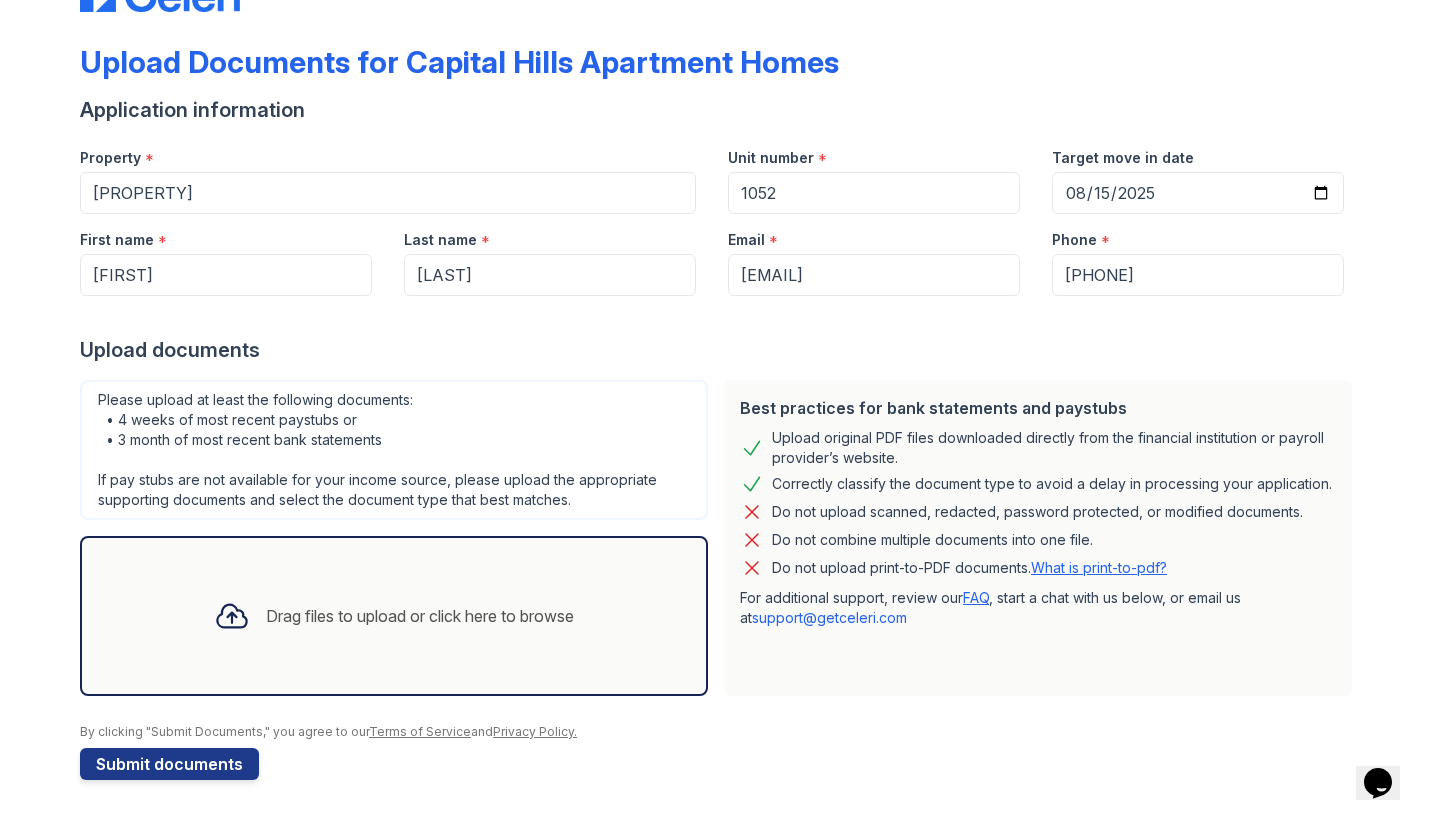 click on "Drag files to upload or click here to browse" at bounding box center (394, 616) 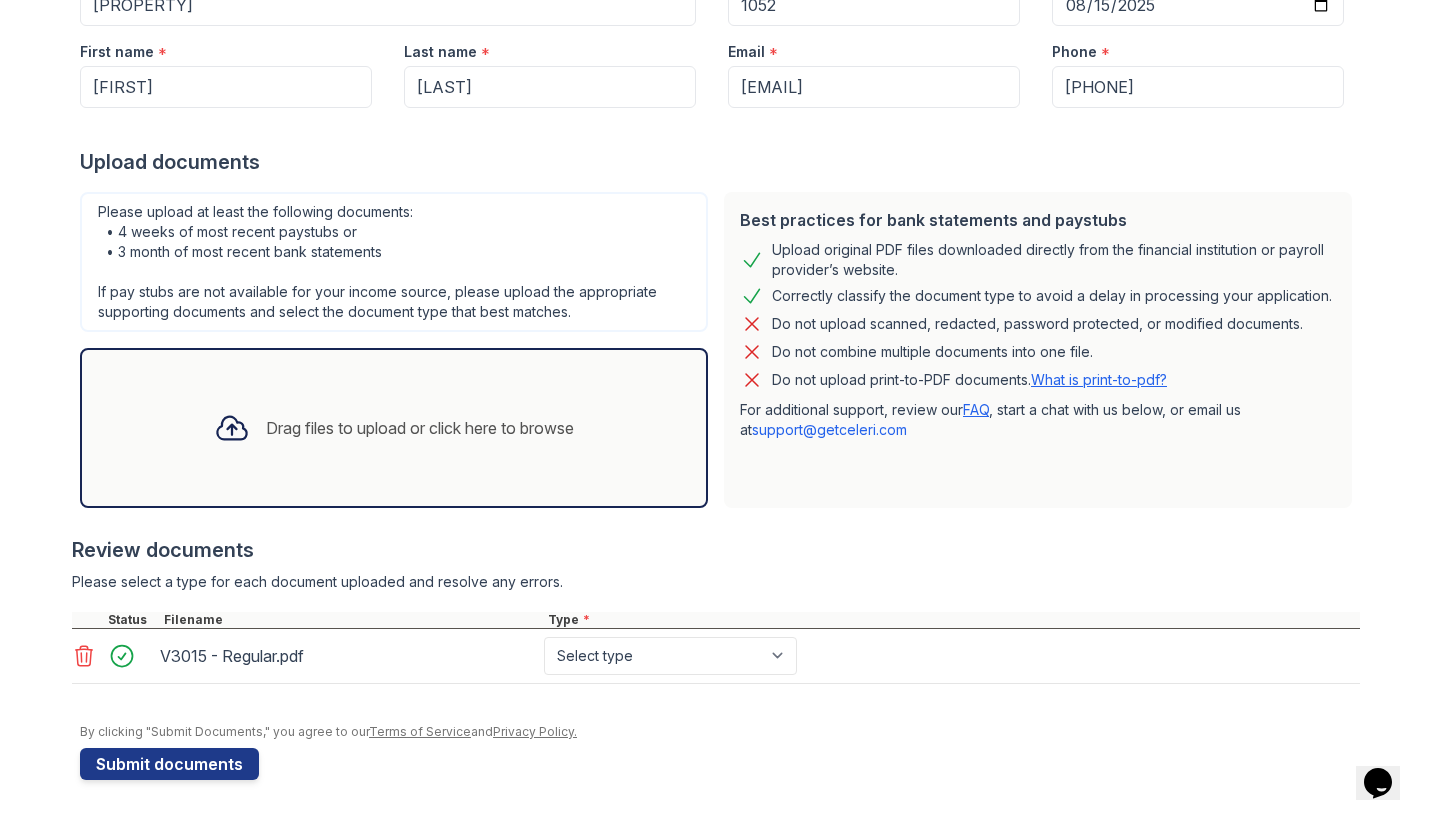 scroll, scrollTop: 260, scrollLeft: 0, axis: vertical 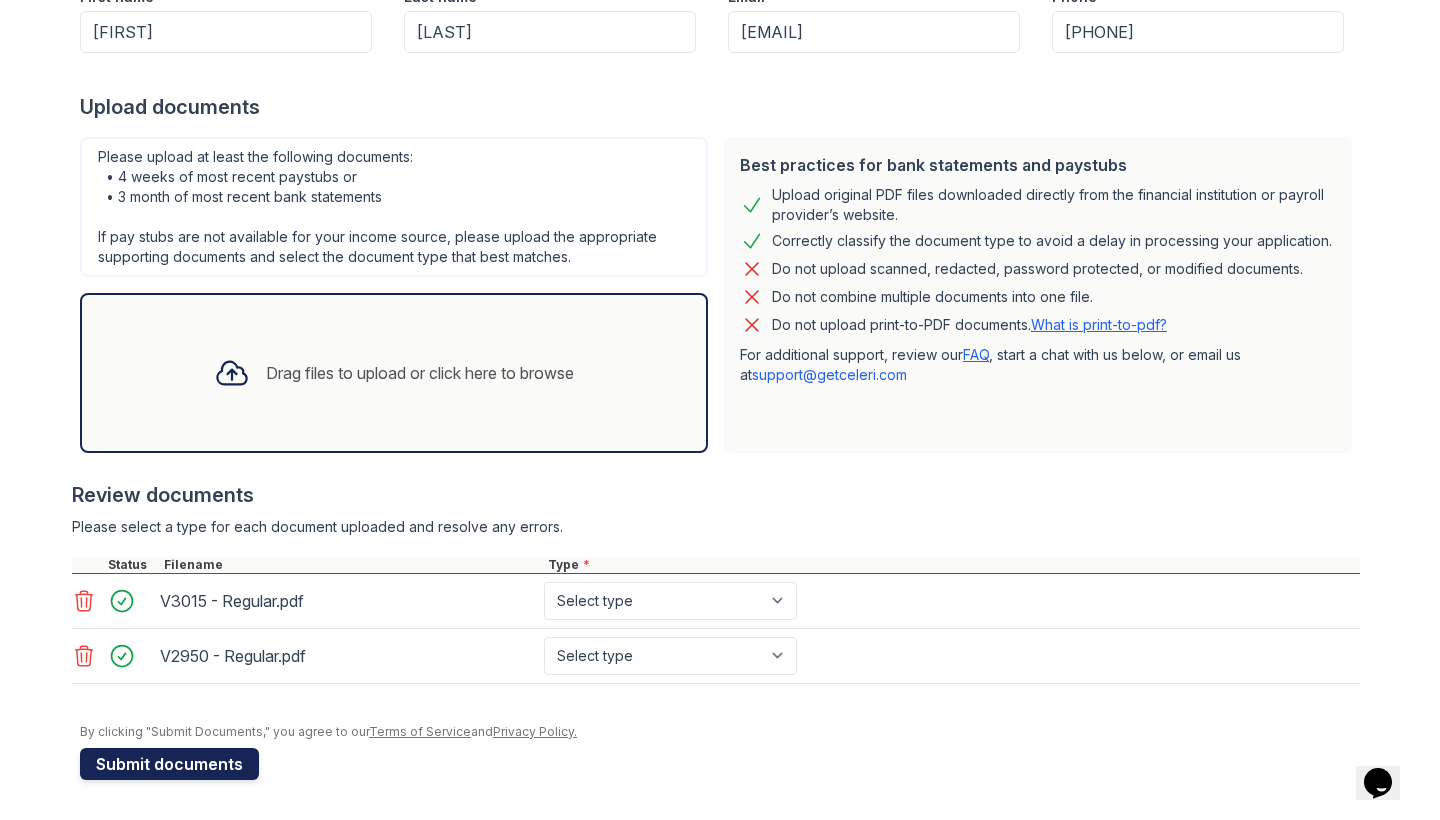 click on "Submit documents" at bounding box center (169, 764) 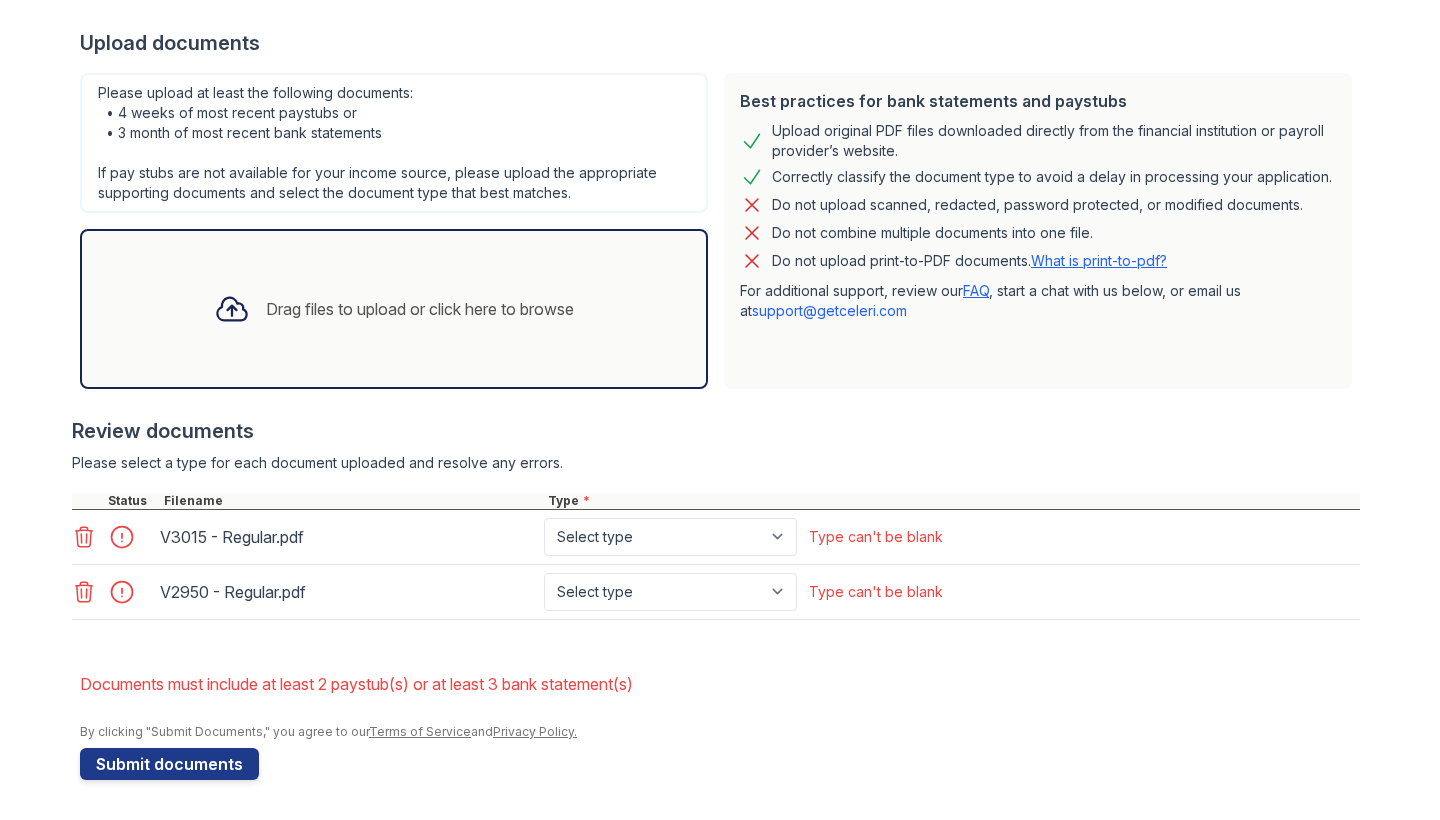 scroll, scrollTop: 435, scrollLeft: 0, axis: vertical 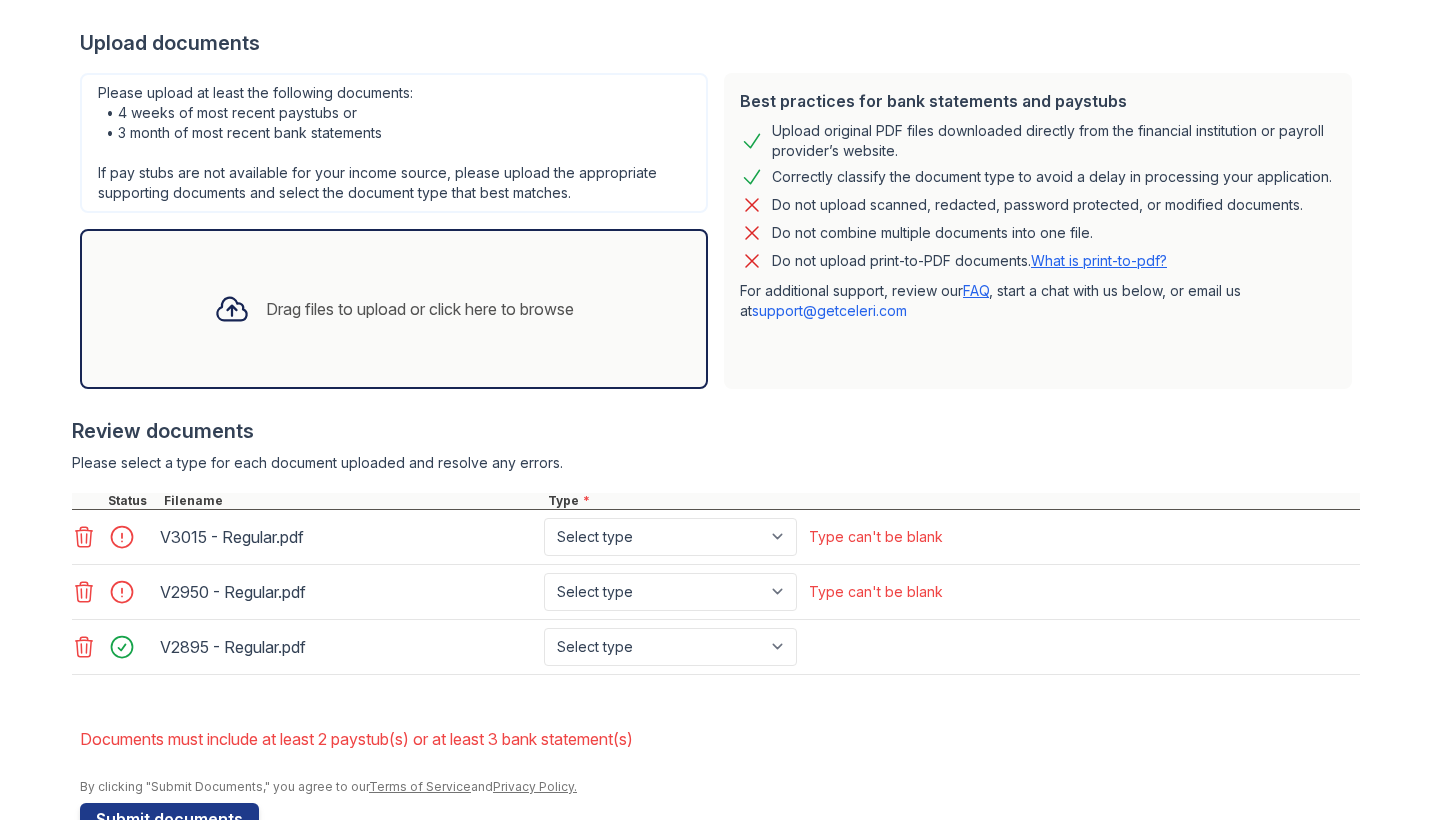 click on "Drag files to upload or click here to browse" at bounding box center [420, 309] 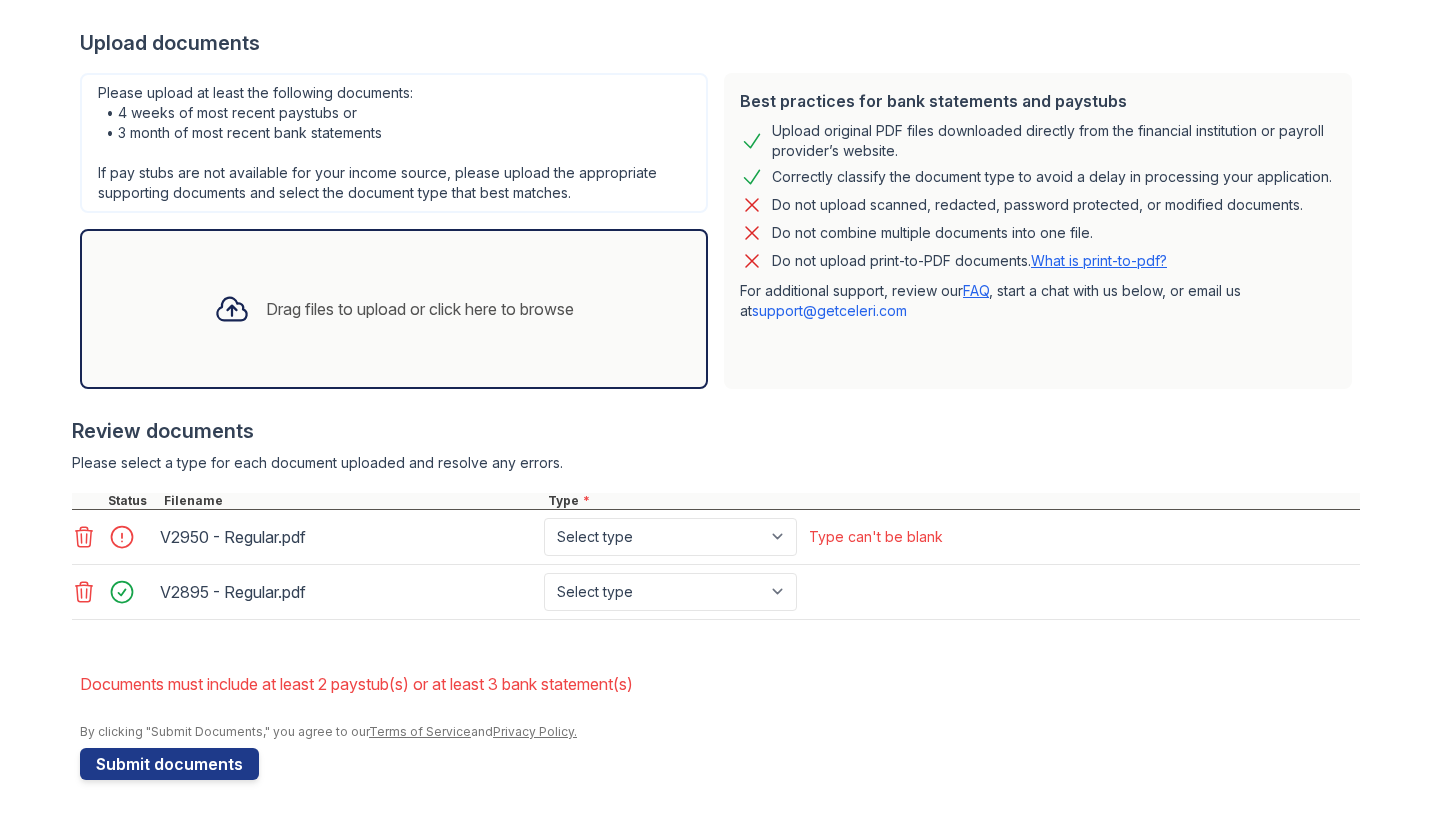 click 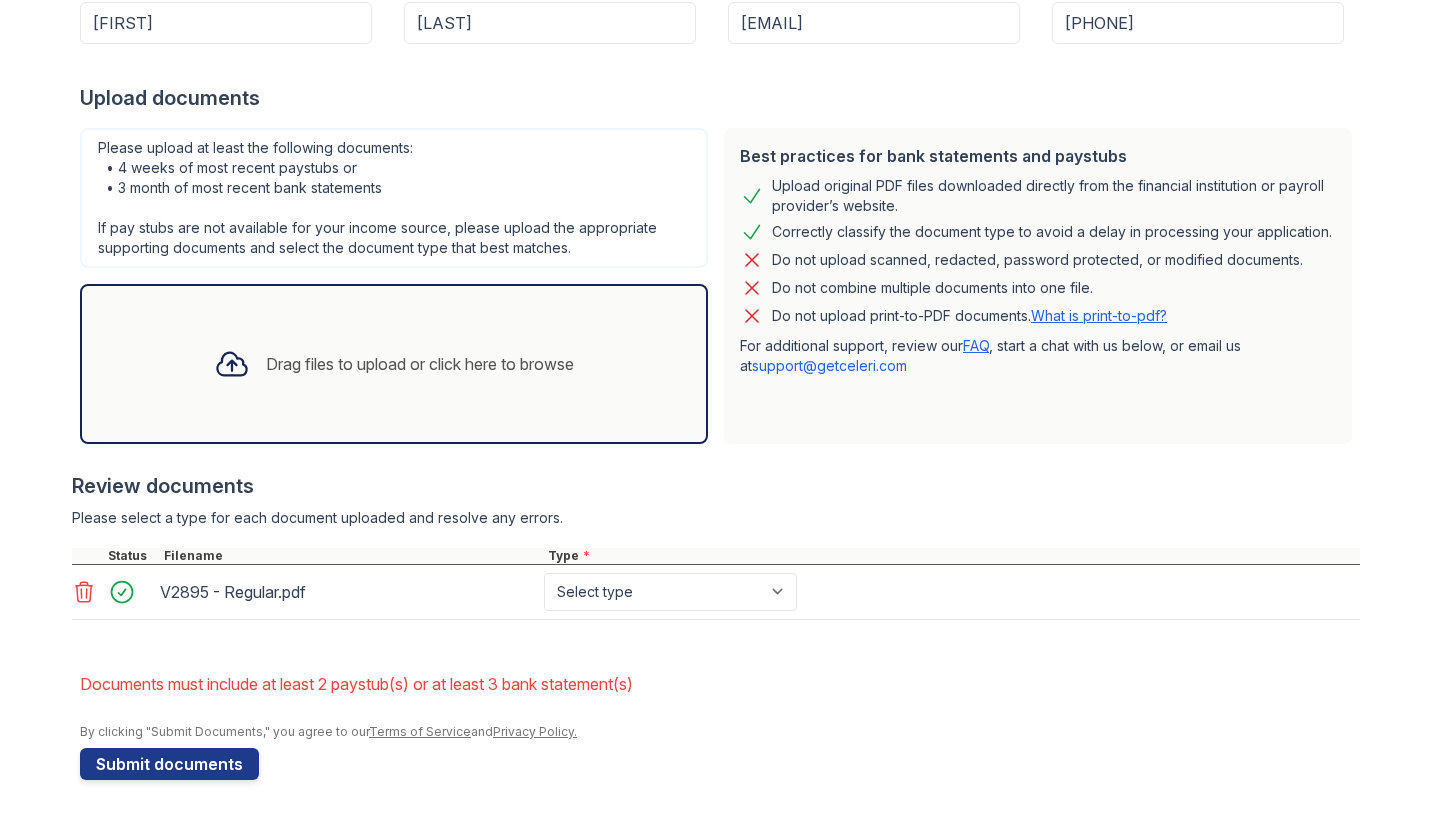 click 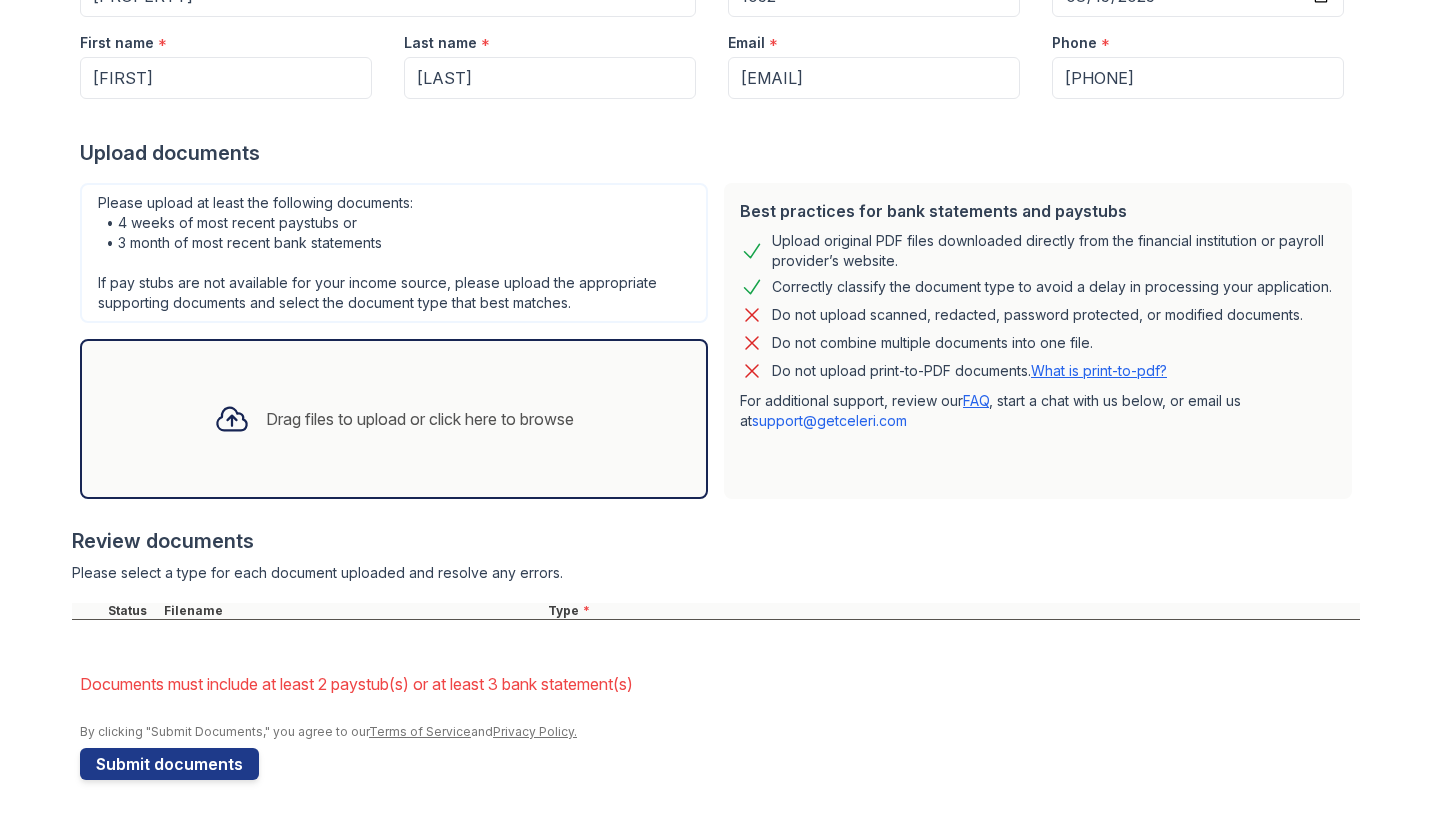 click on "Drag files to upload or click here to browse" at bounding box center (420, 419) 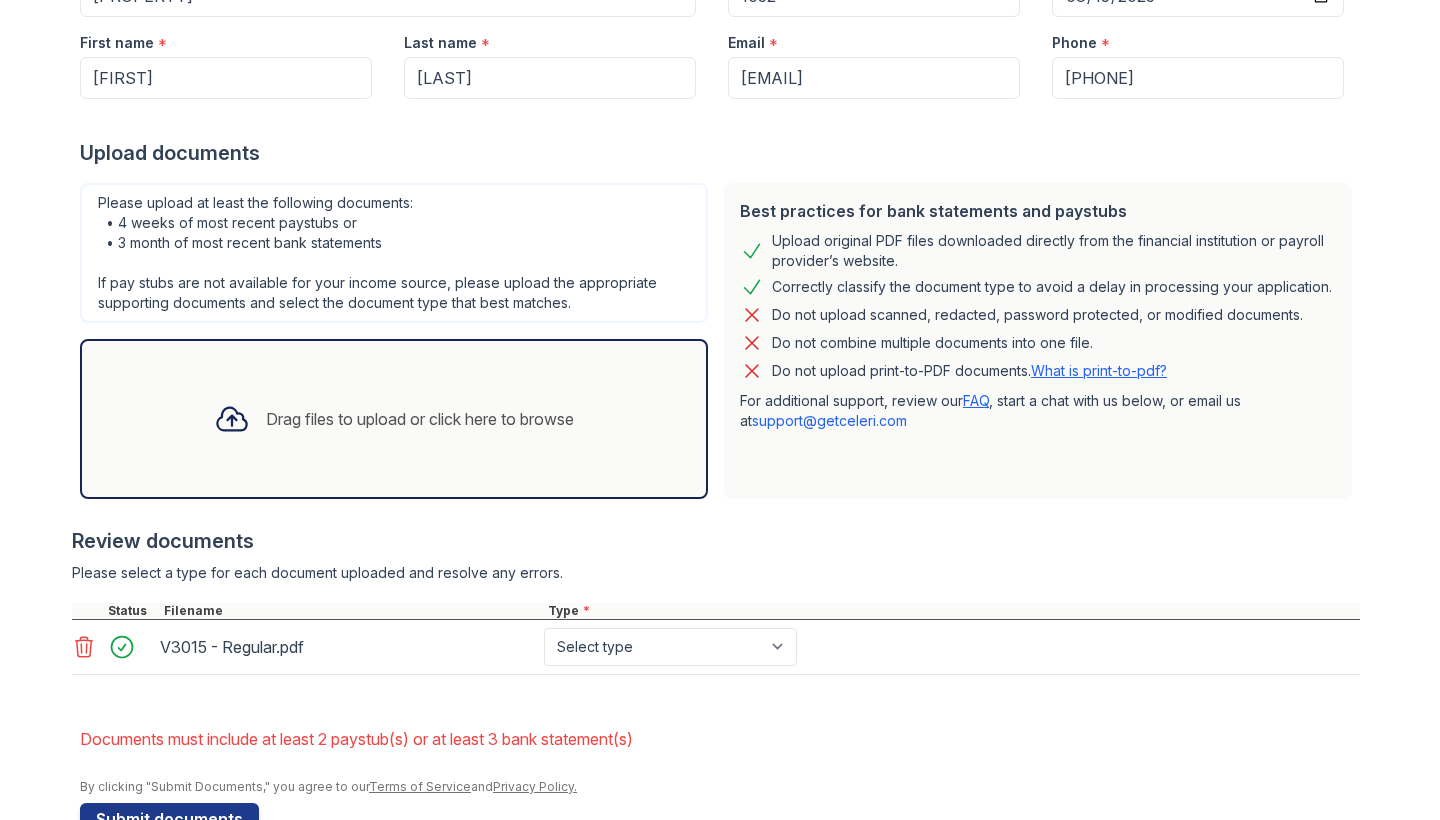 click 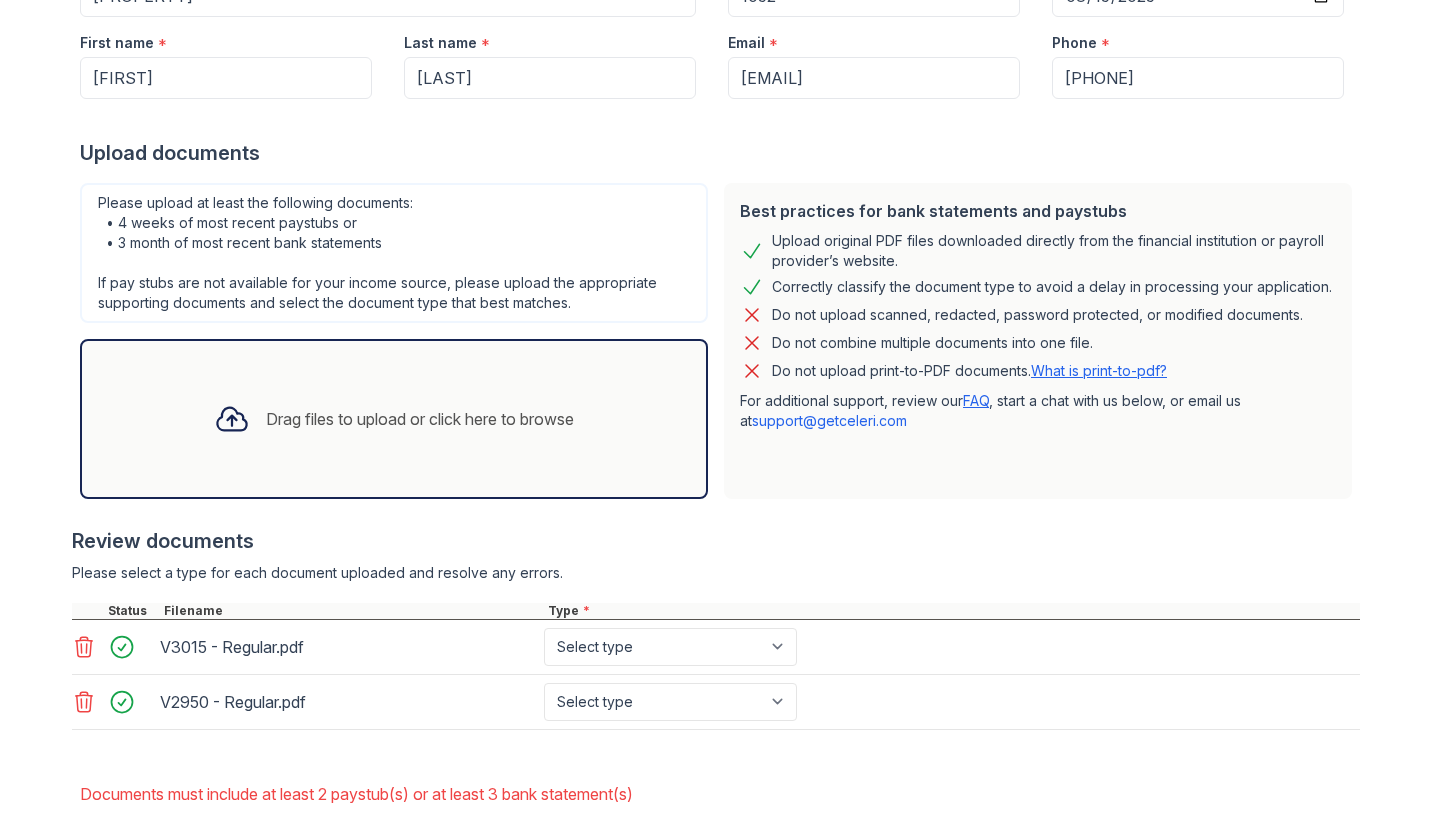 click on "Drag files to upload or click here to browse" at bounding box center (420, 419) 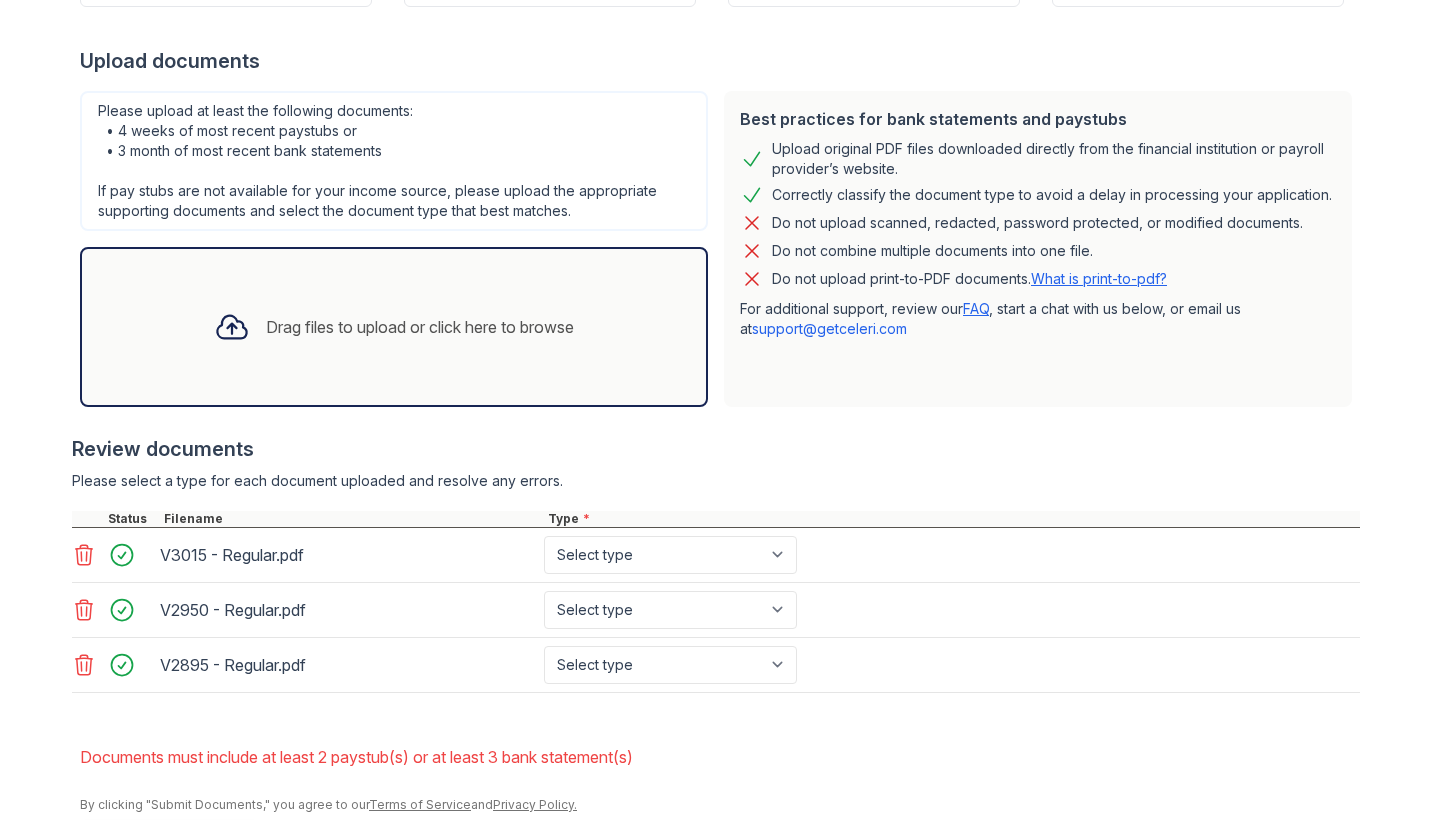 scroll, scrollTop: 418, scrollLeft: 0, axis: vertical 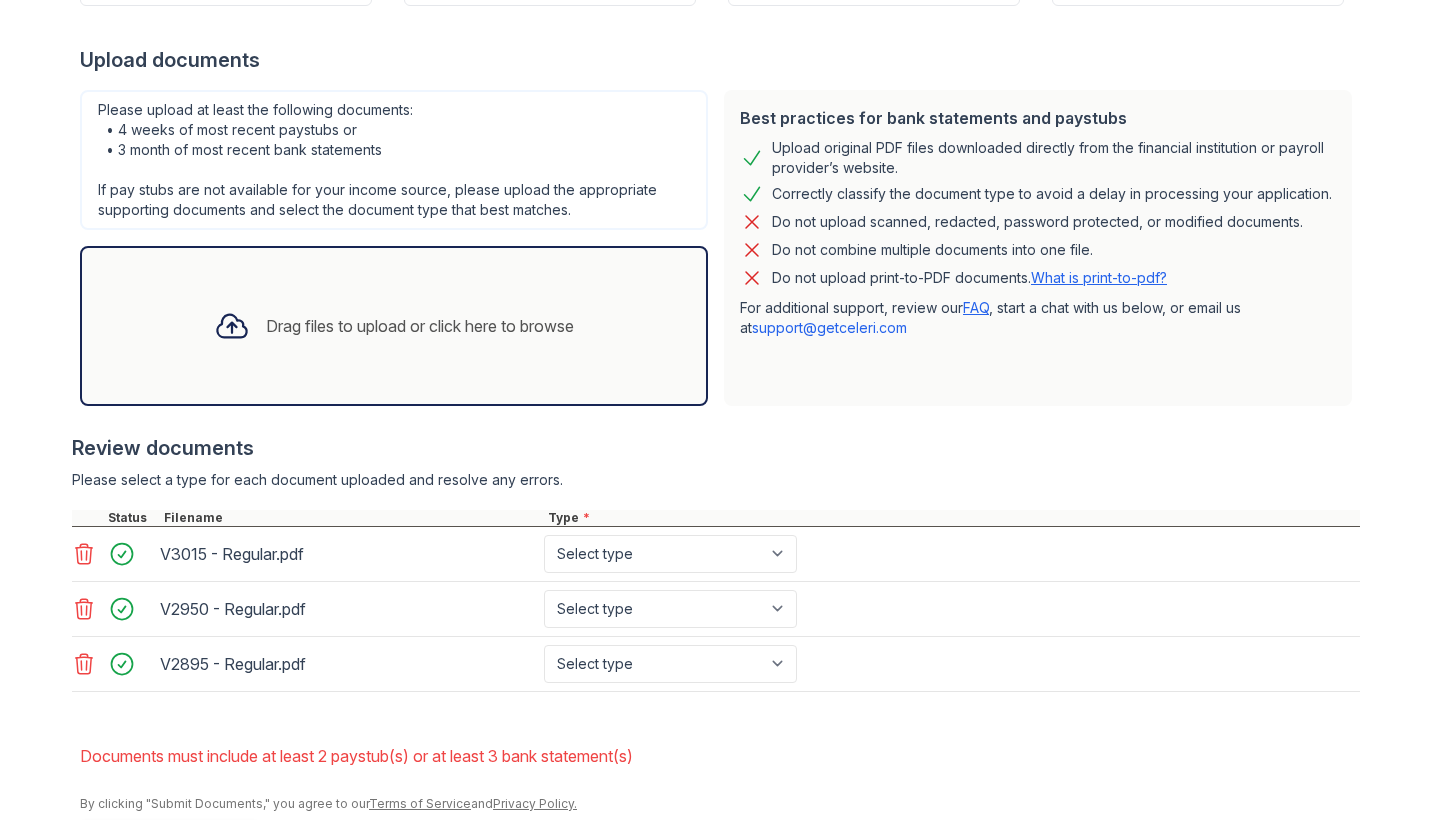 click on "Drag files to upload or click here to browse" at bounding box center (394, 326) 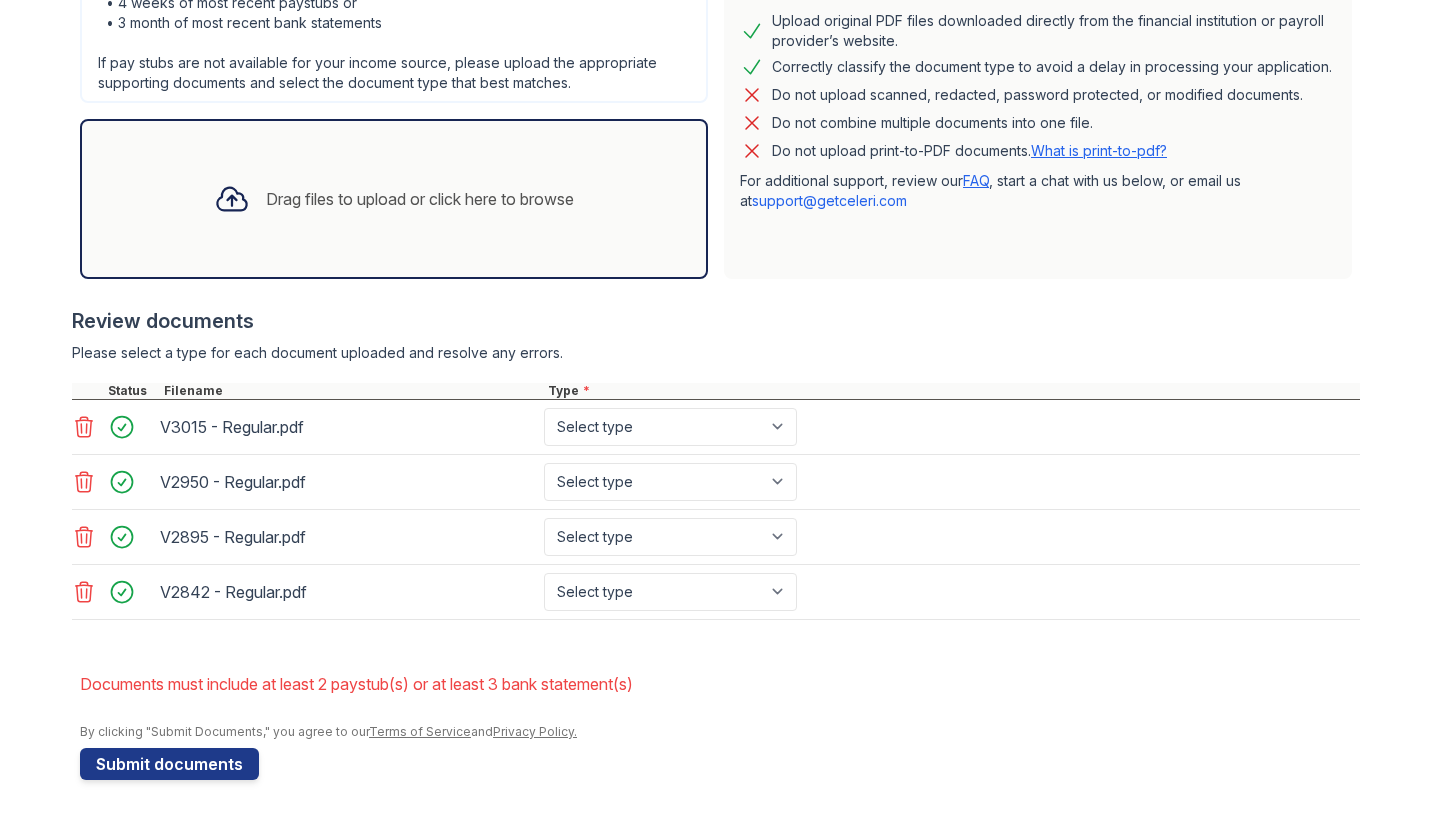 scroll, scrollTop: 545, scrollLeft: 0, axis: vertical 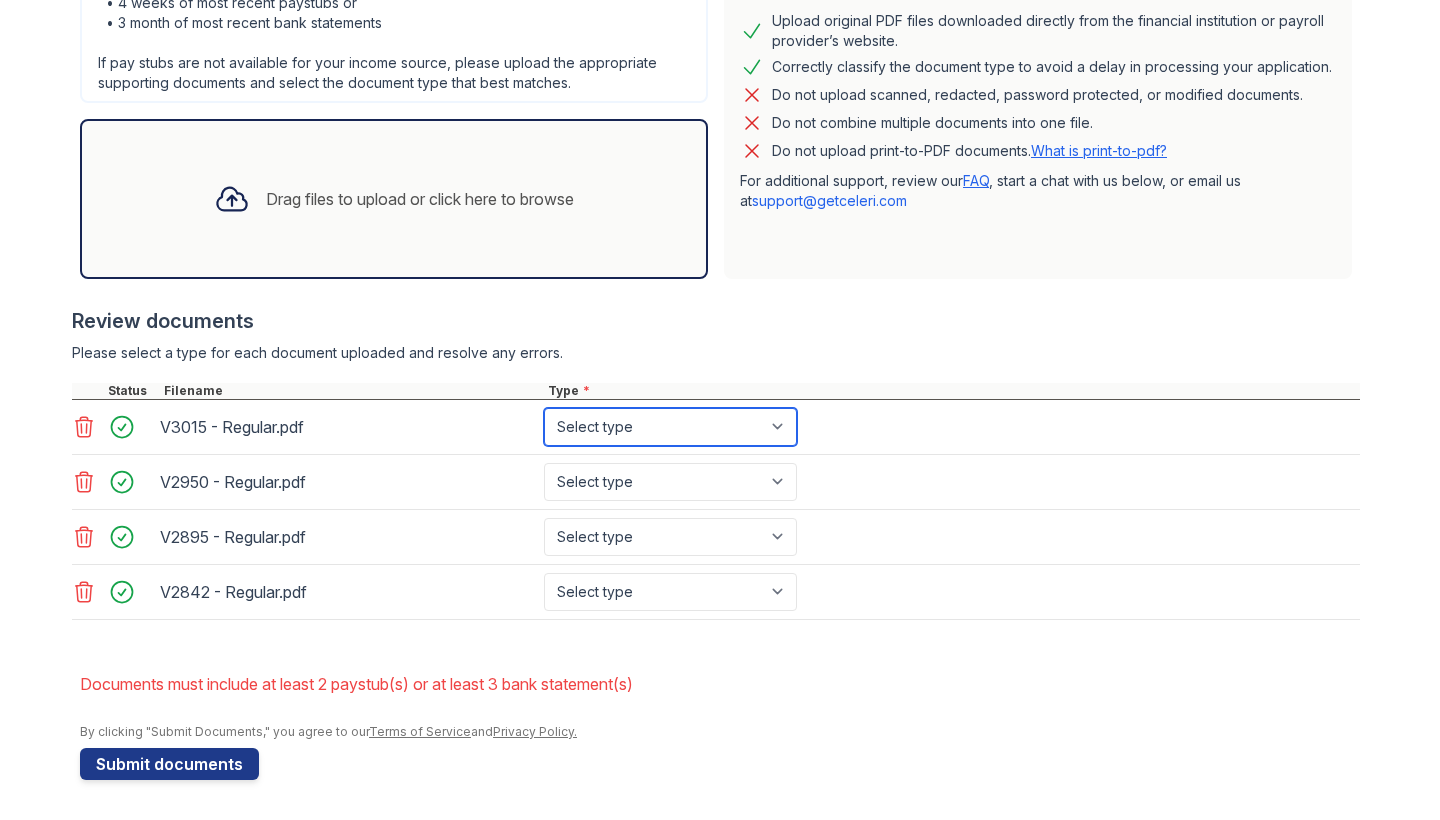 select on "paystub" 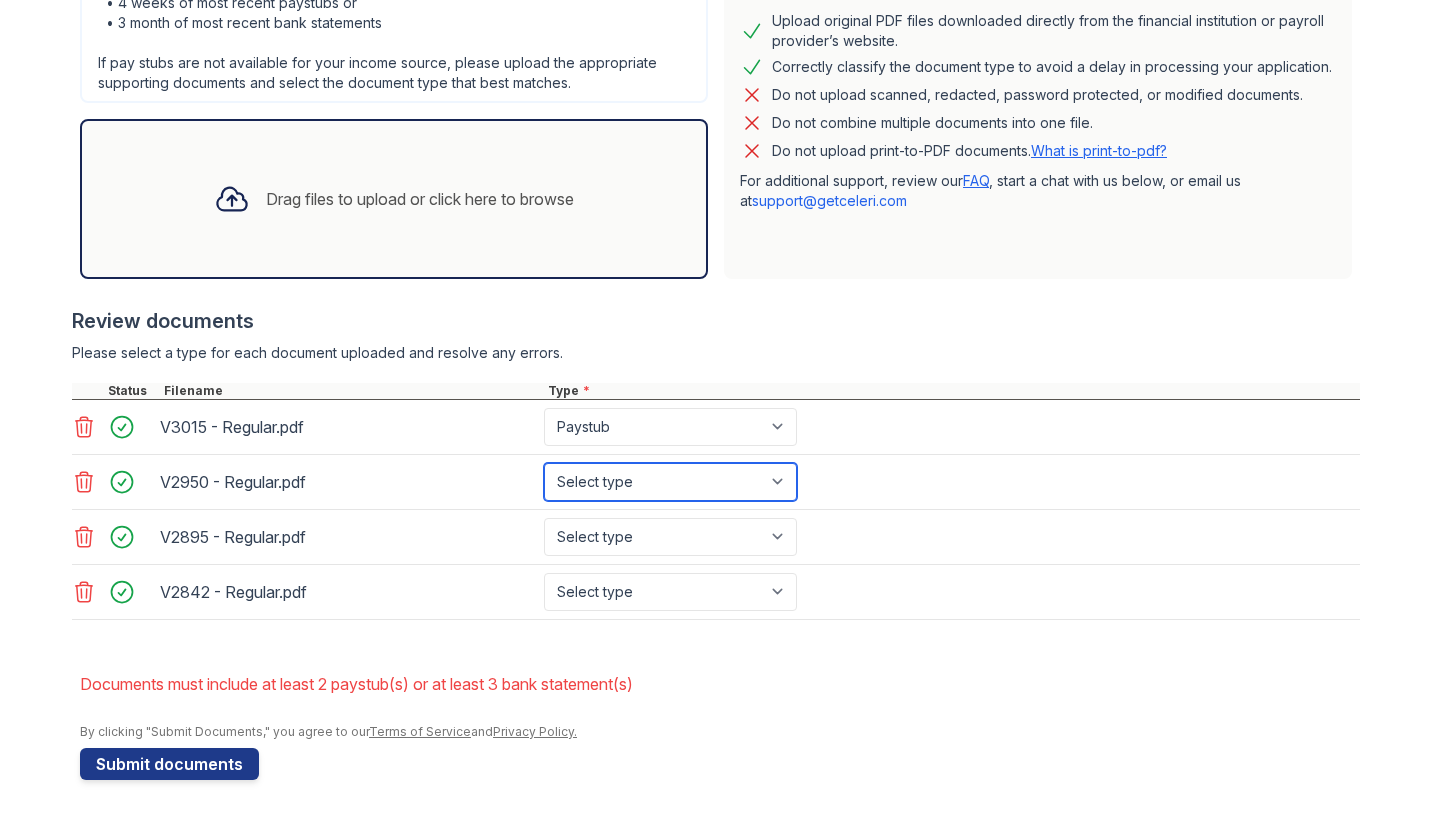 select on "paystub" 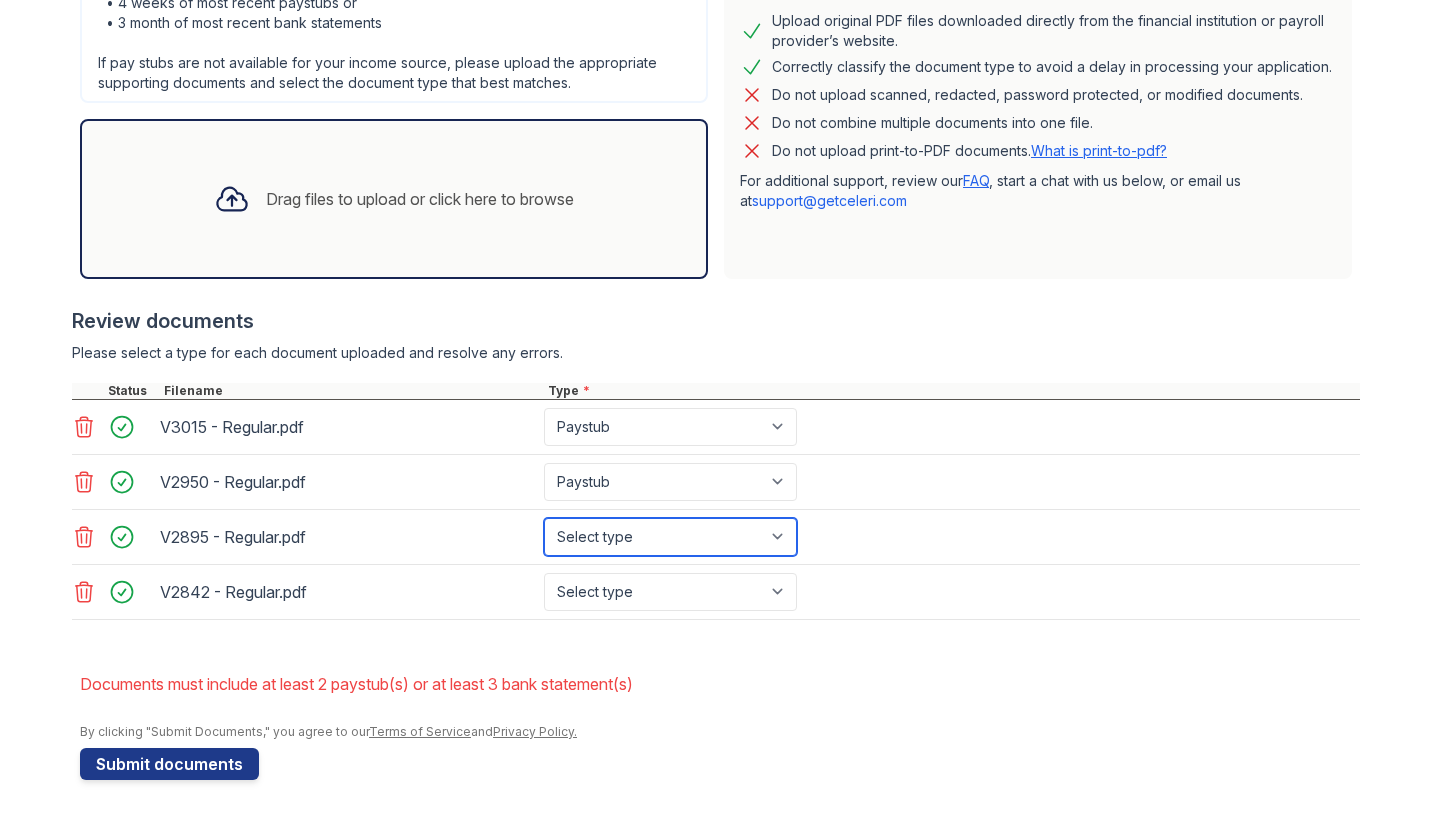 select on "paystub" 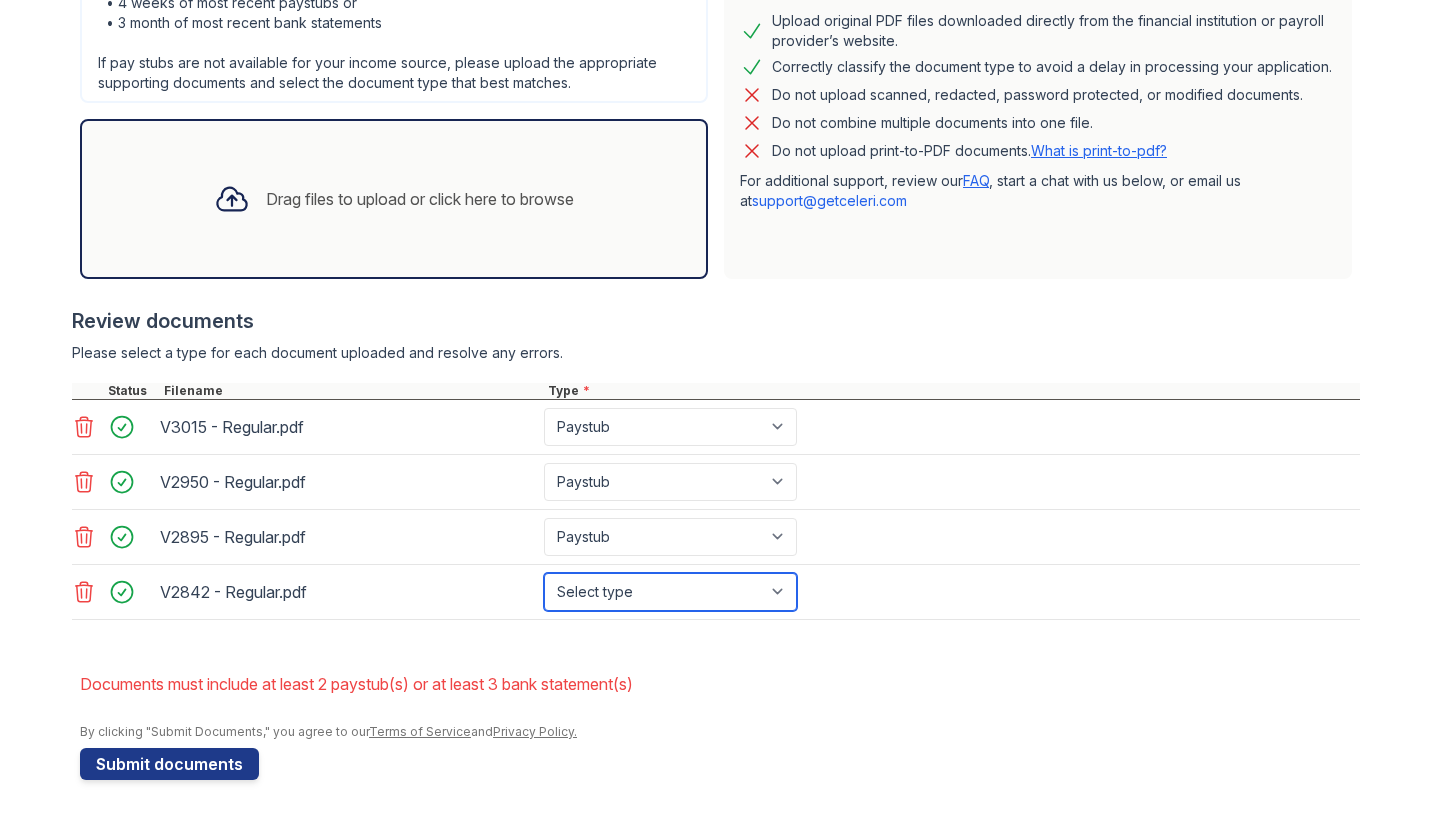 select on "paystub" 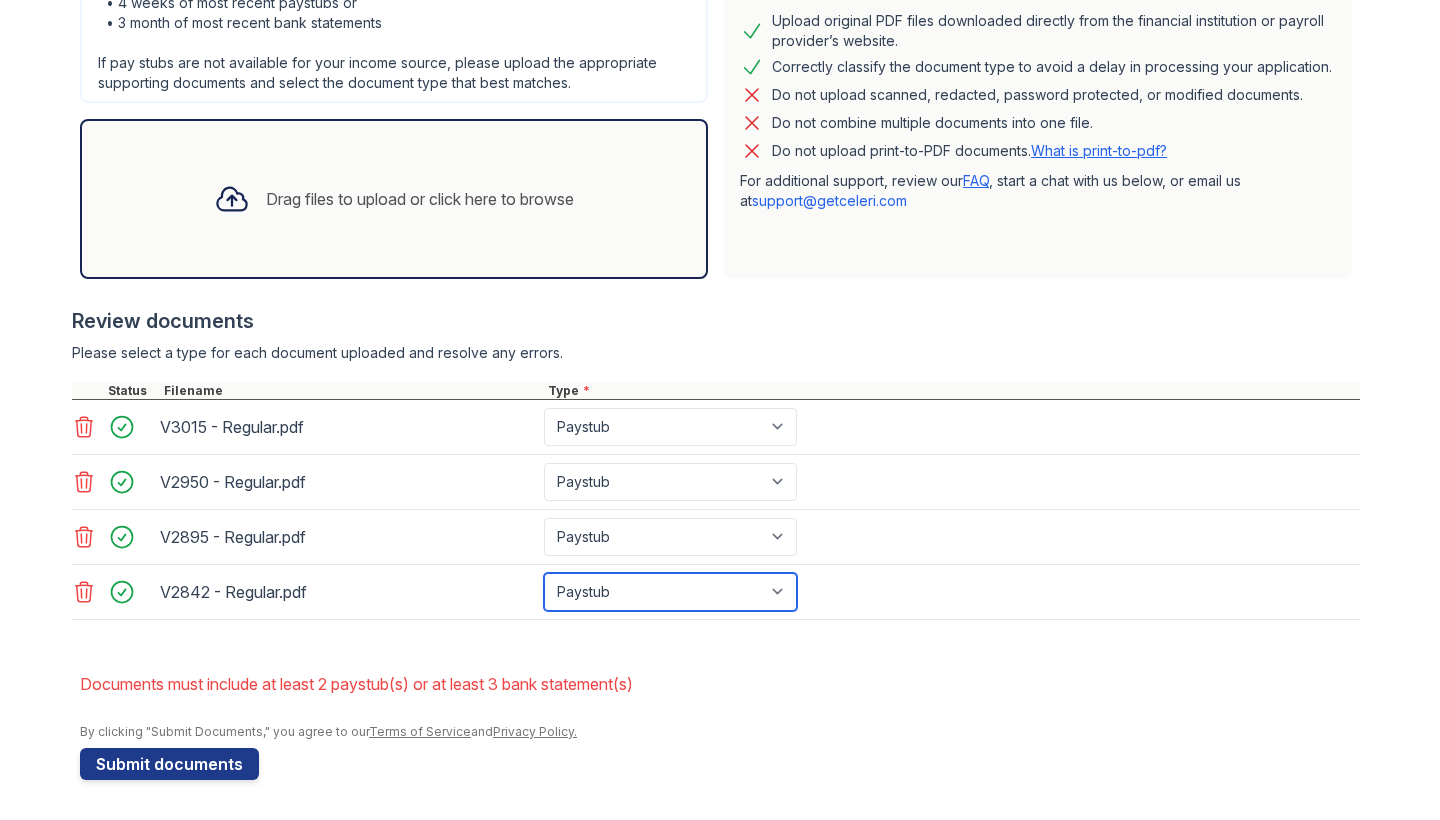 scroll, scrollTop: 0, scrollLeft: 0, axis: both 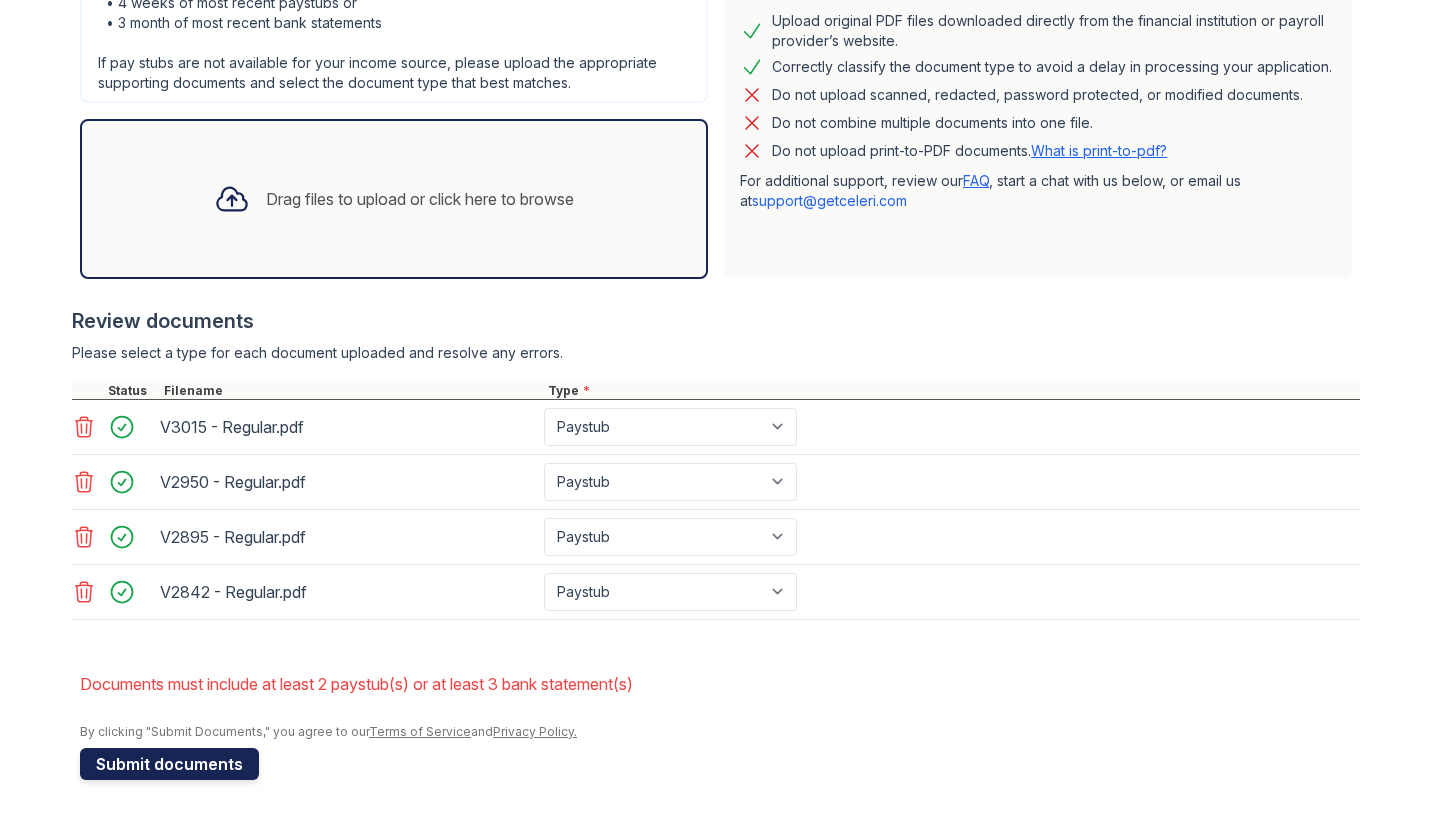 click on "Submit documents" at bounding box center (169, 764) 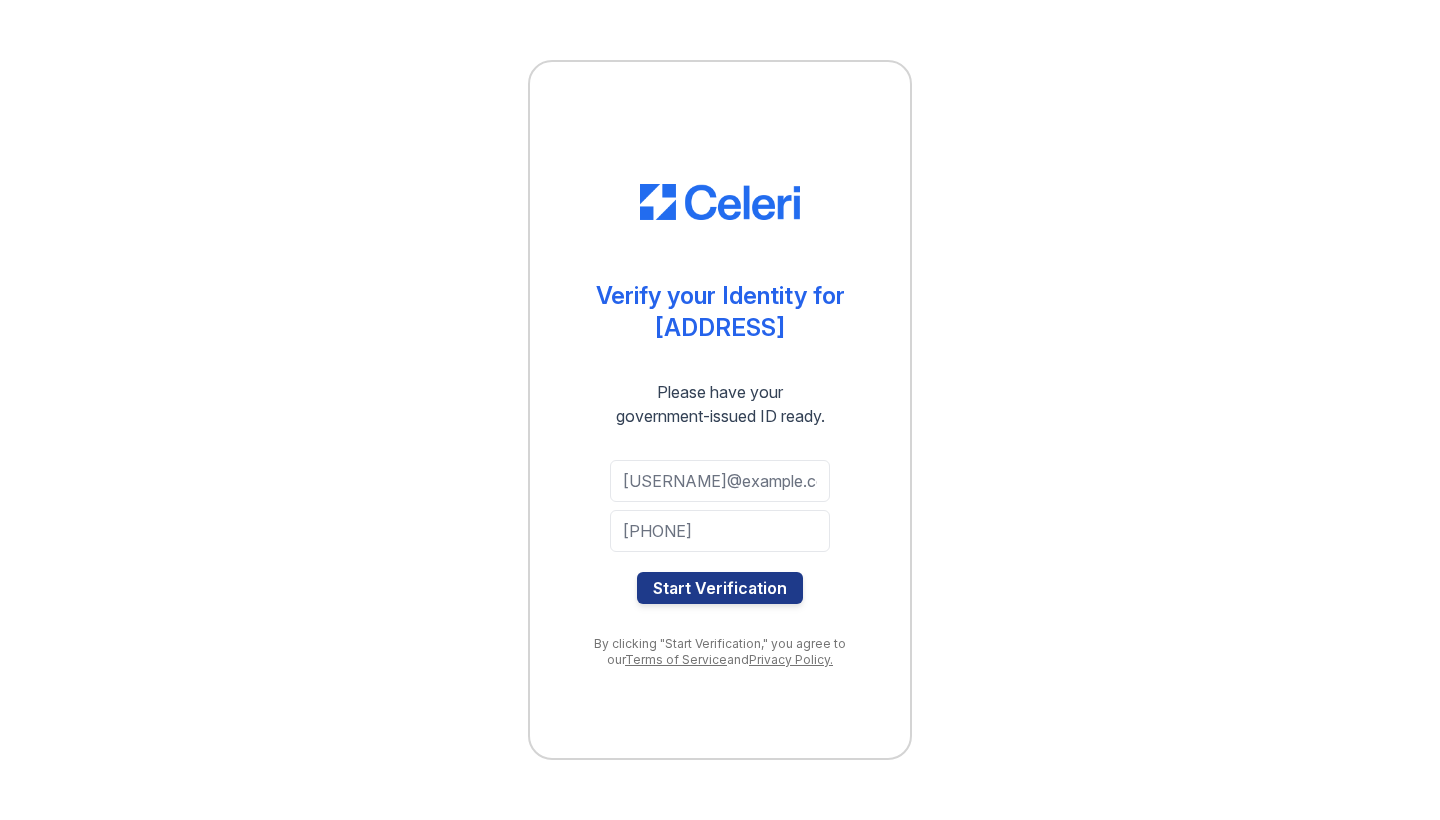 scroll, scrollTop: 0, scrollLeft: 0, axis: both 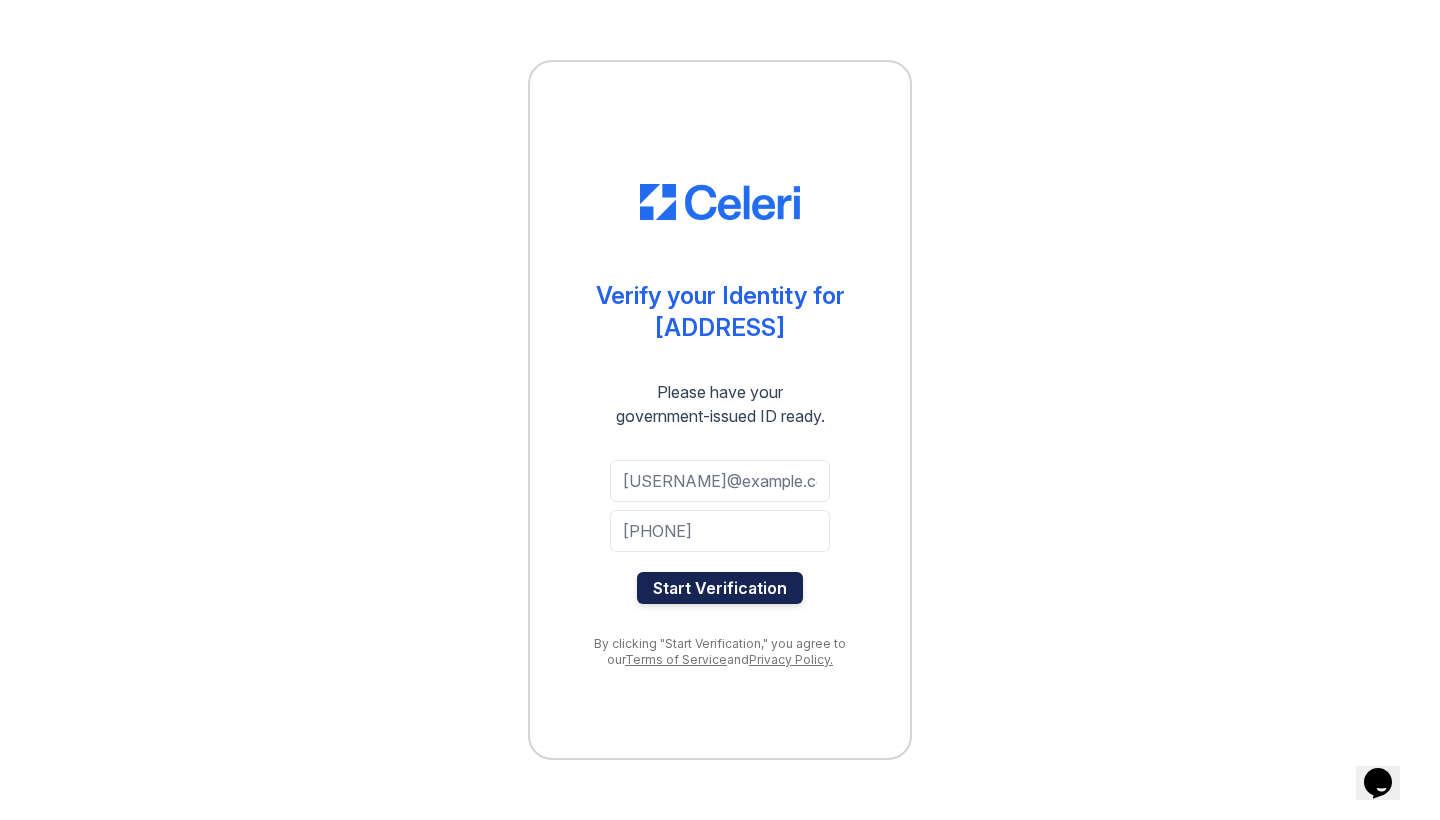 click on "Start Verification" at bounding box center [720, 588] 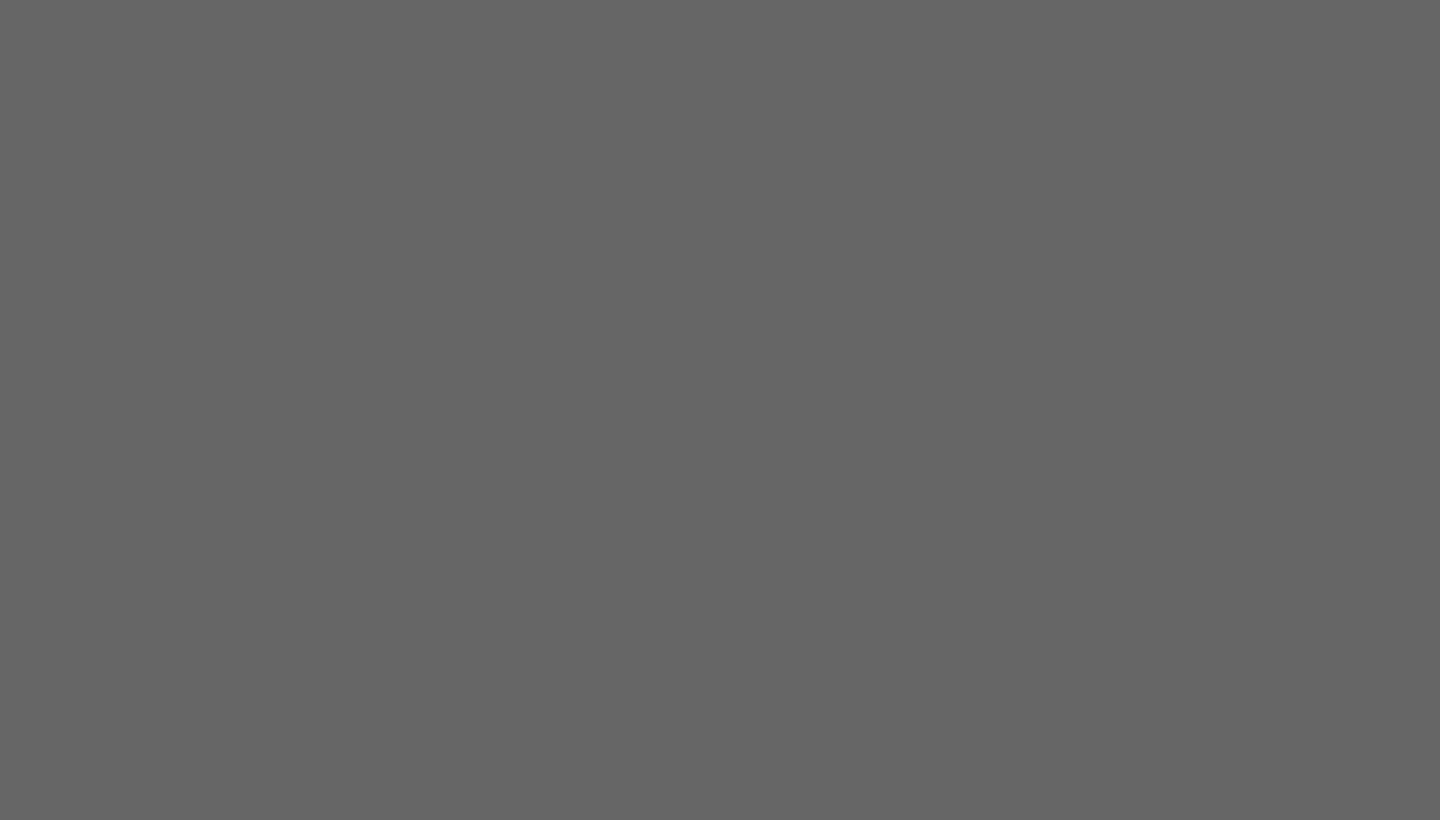 scroll, scrollTop: 0, scrollLeft: 0, axis: both 